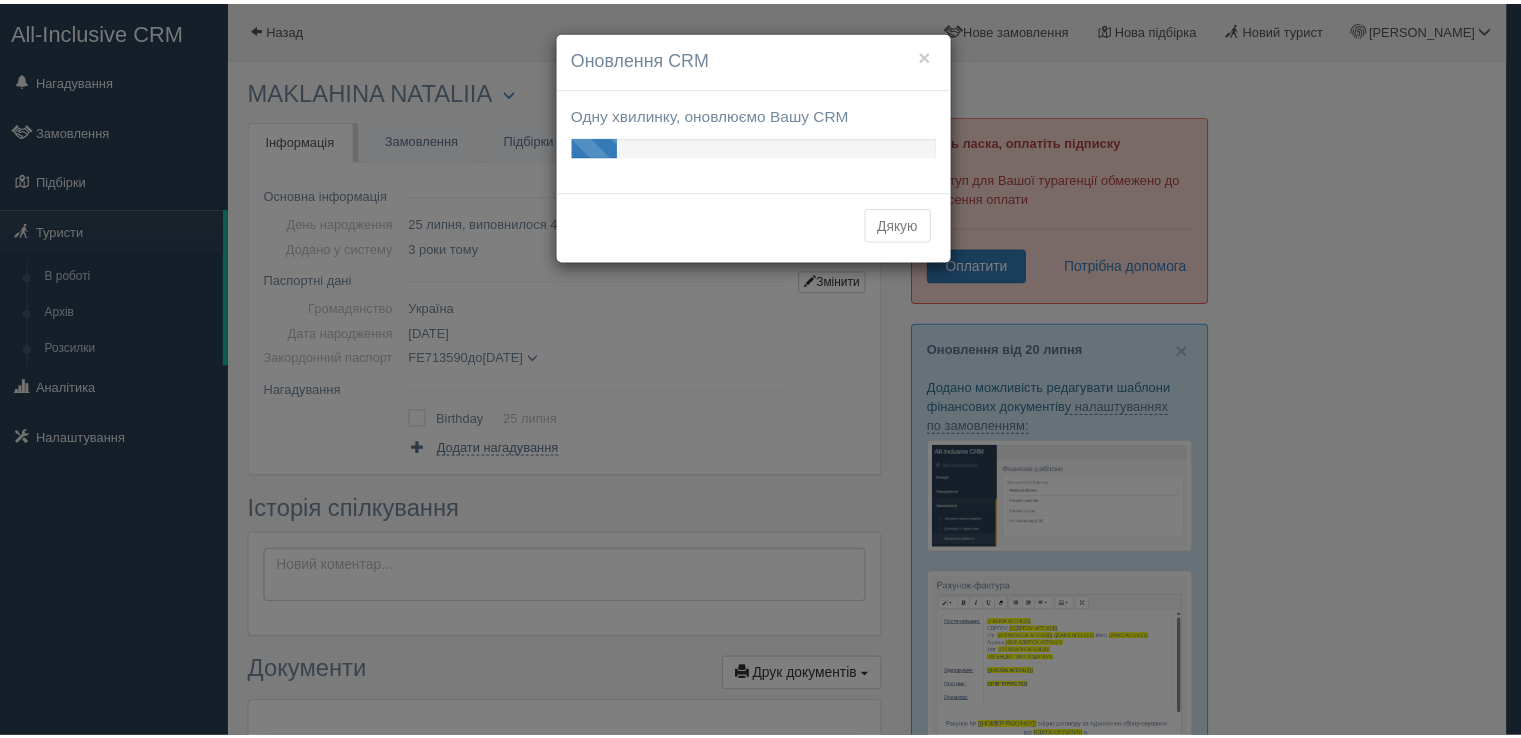 scroll, scrollTop: 0, scrollLeft: 0, axis: both 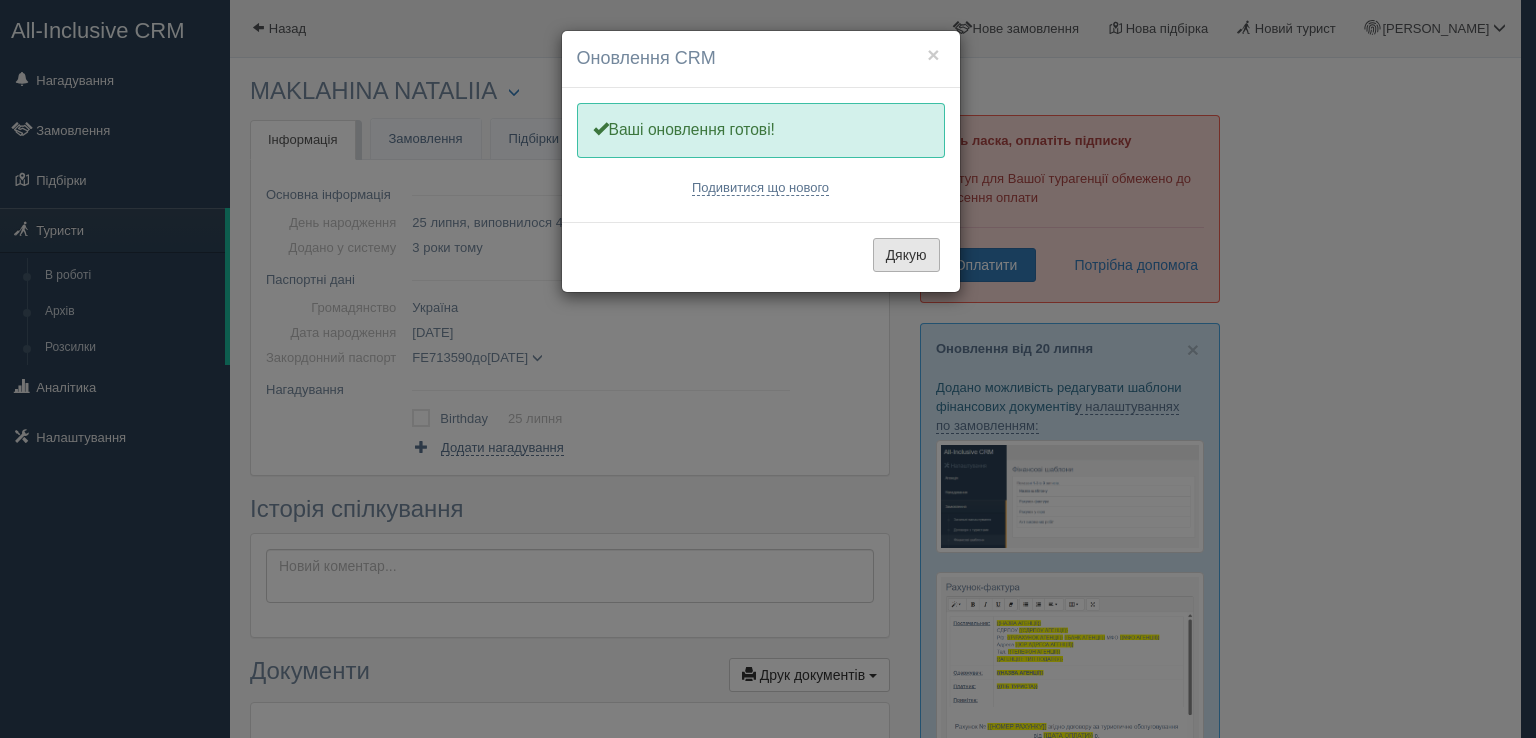 click on "Дякую" at bounding box center [906, 255] 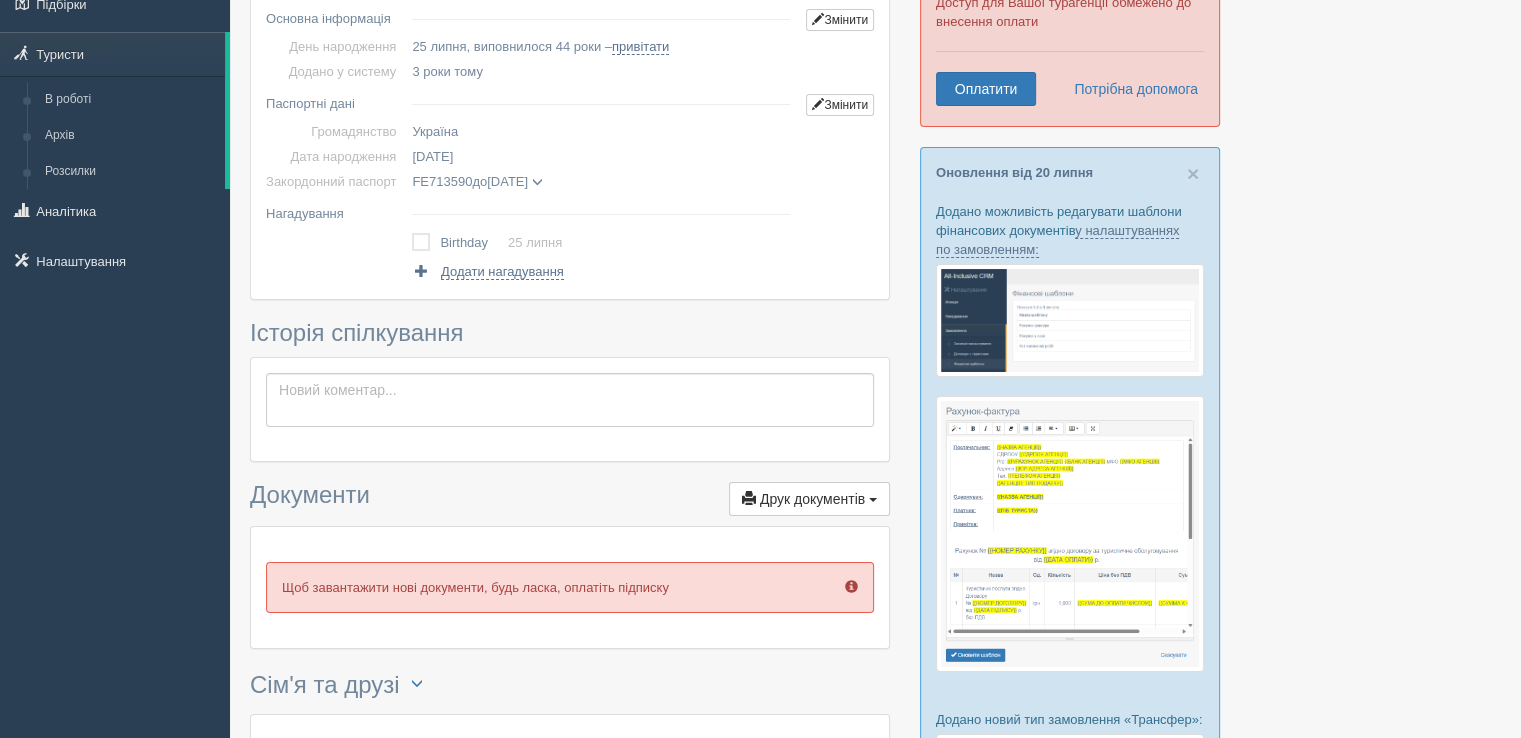 scroll, scrollTop: 0, scrollLeft: 0, axis: both 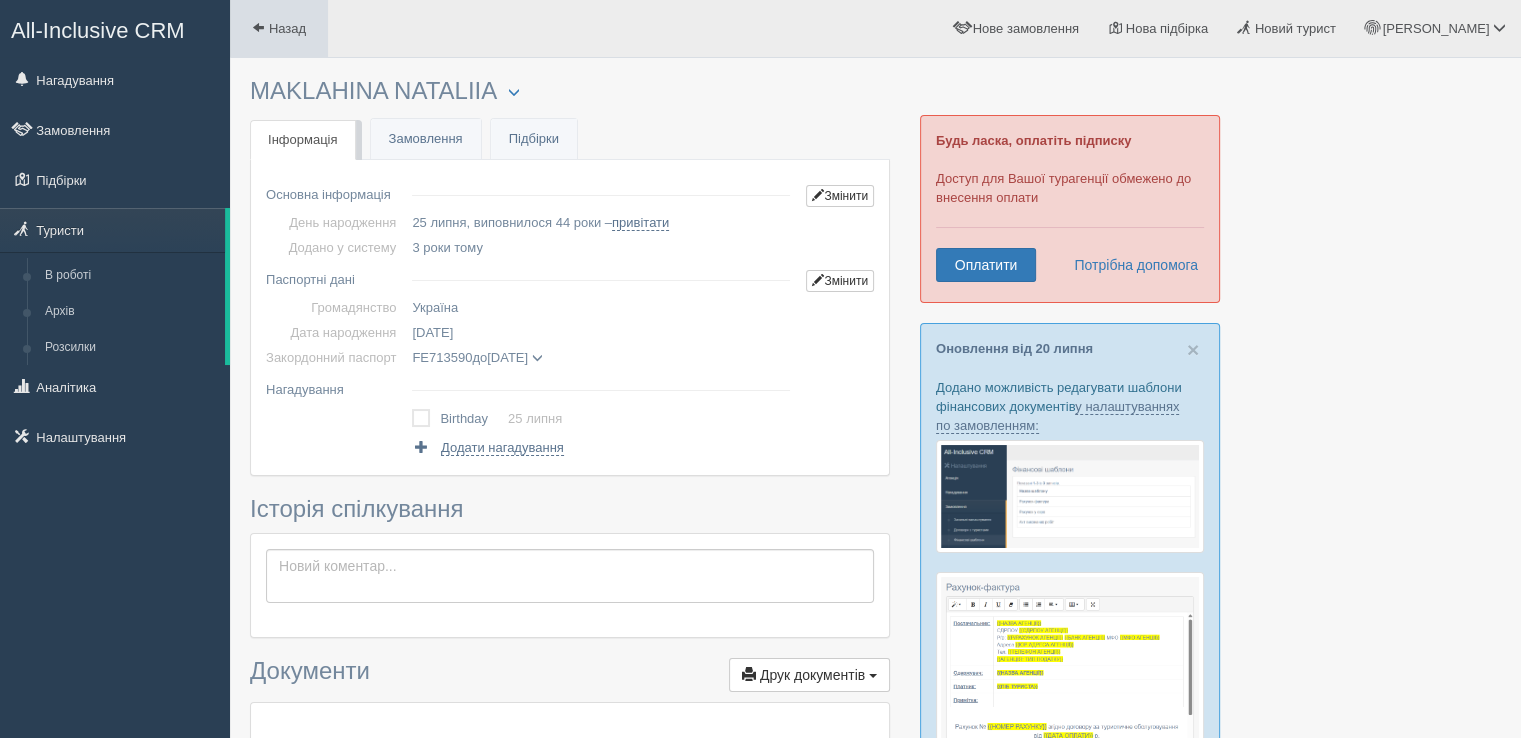 click on "Назад" at bounding box center [279, 28] 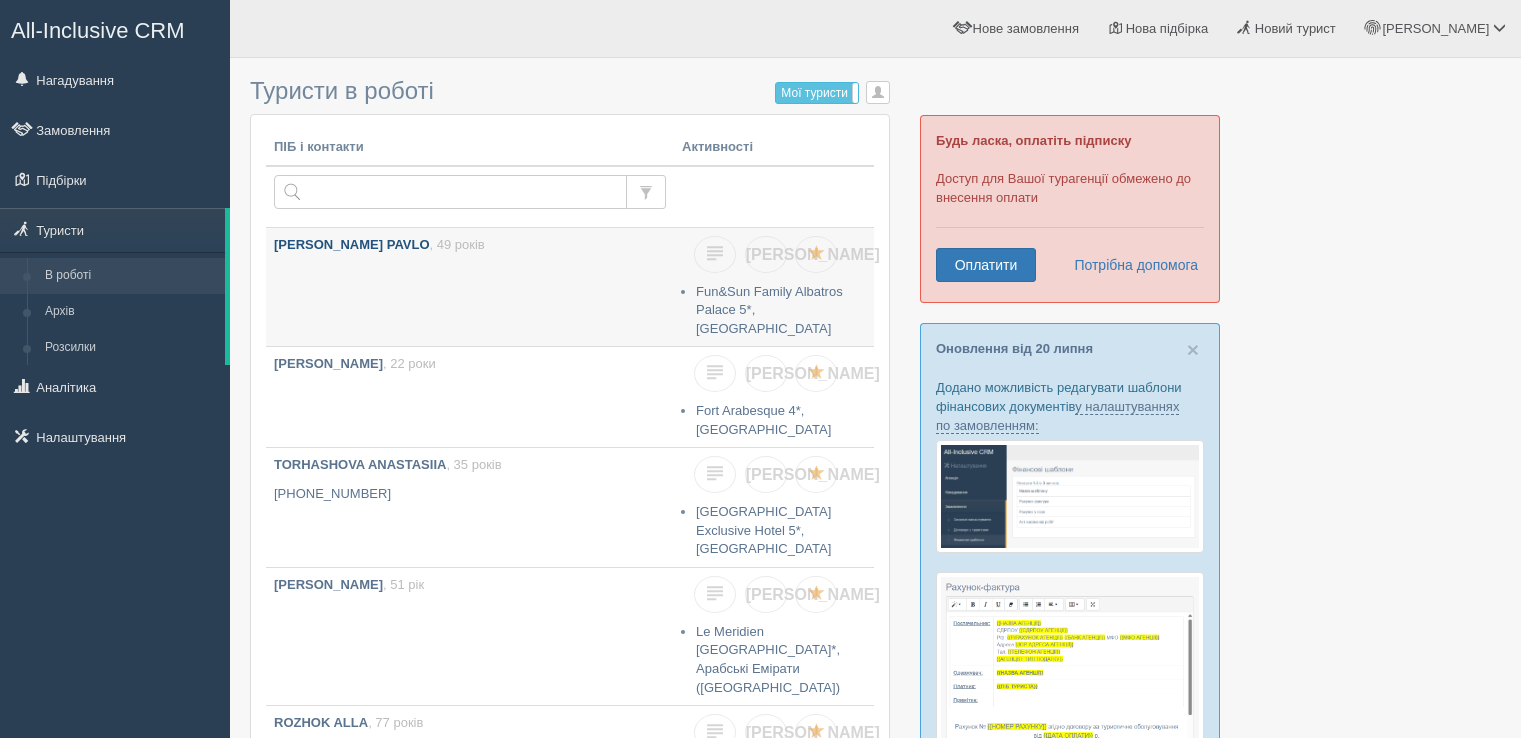 scroll, scrollTop: 0, scrollLeft: 0, axis: both 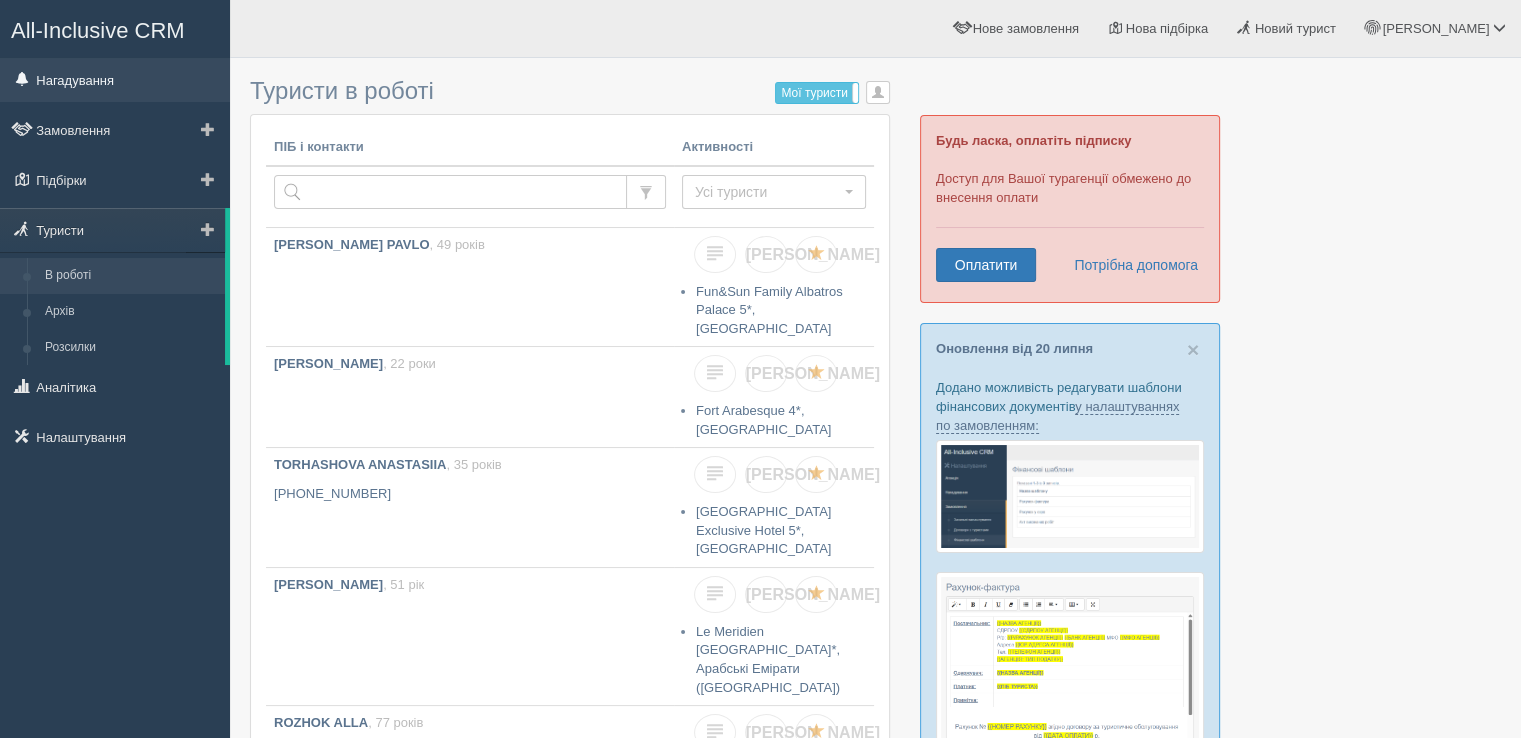 click on "Нагадування" at bounding box center [115, 80] 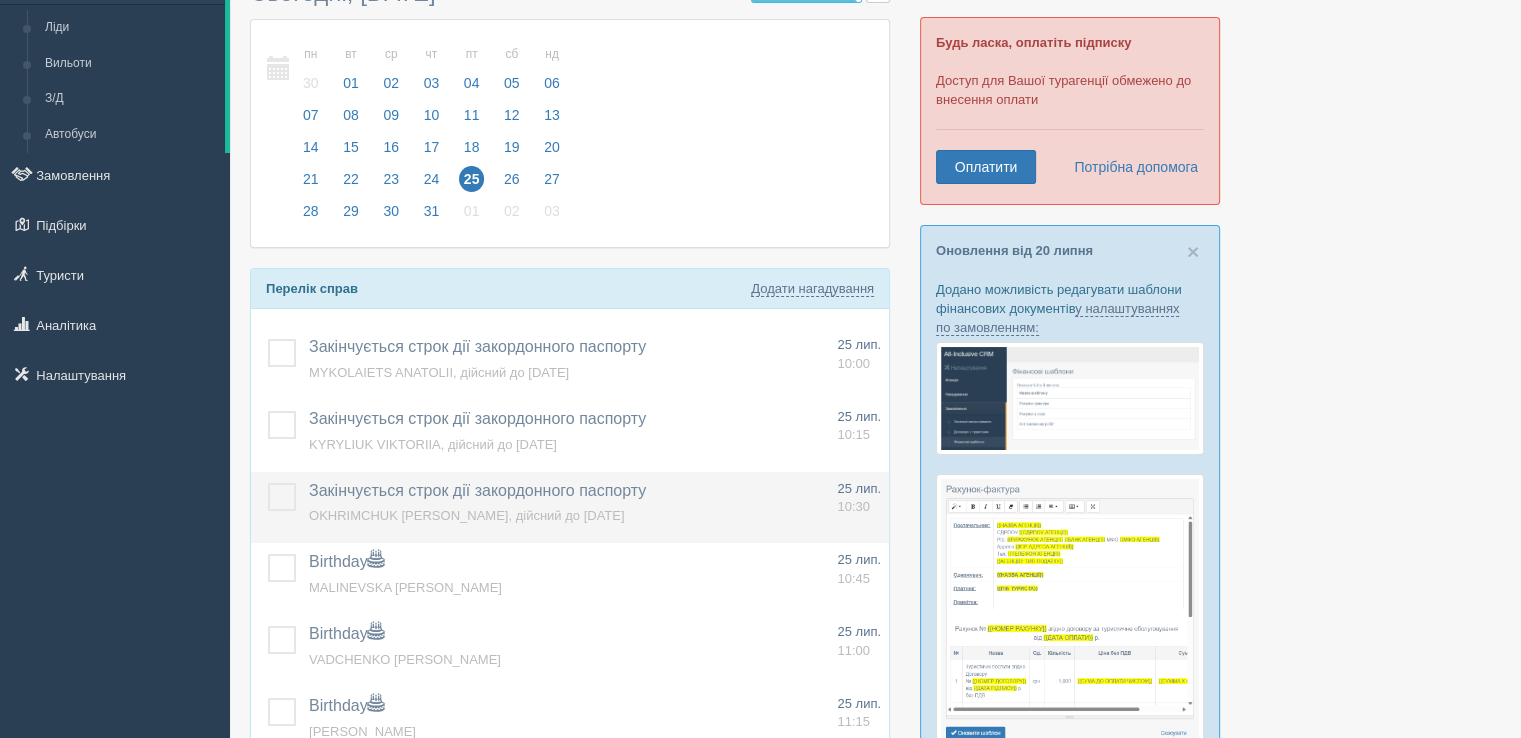 scroll, scrollTop: 200, scrollLeft: 0, axis: vertical 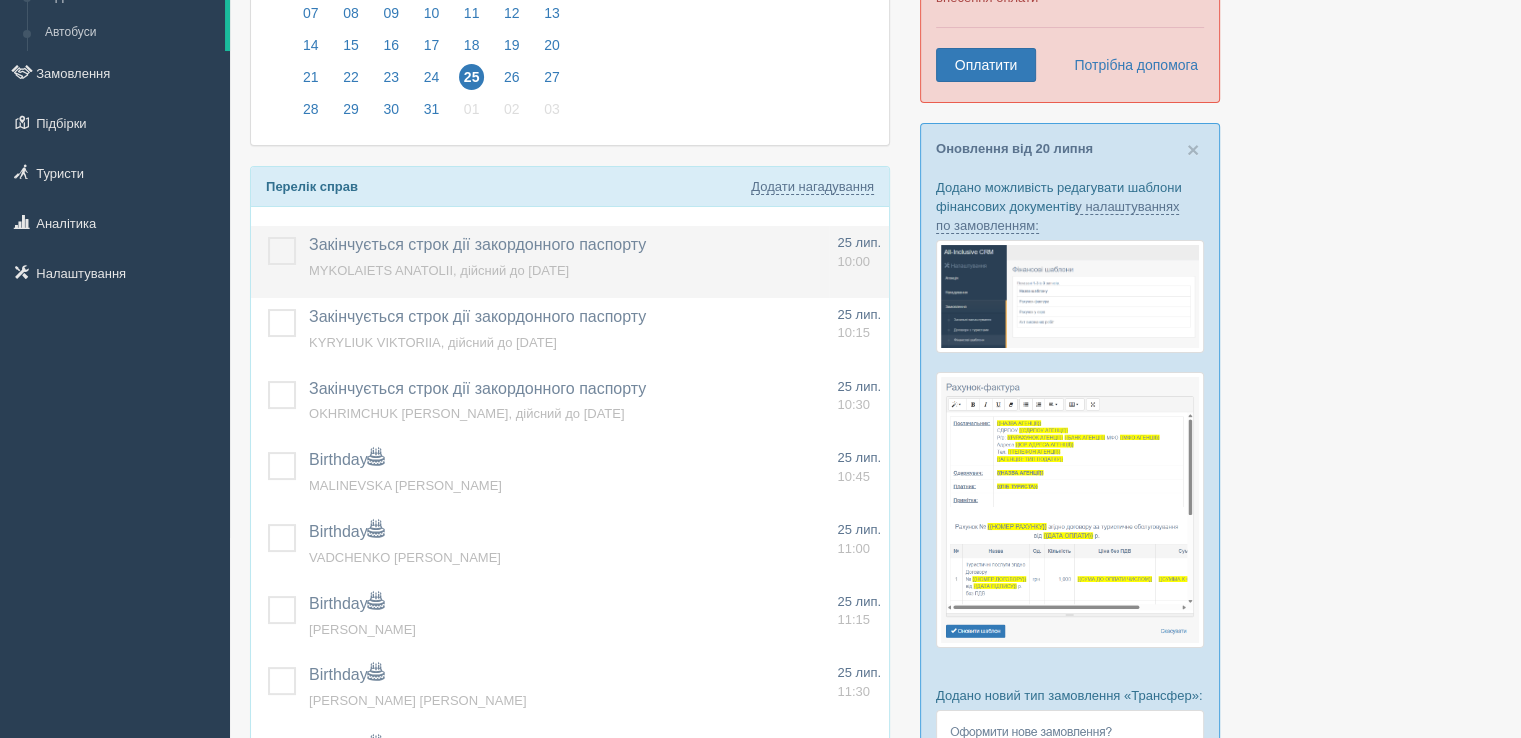 click at bounding box center (268, 237) 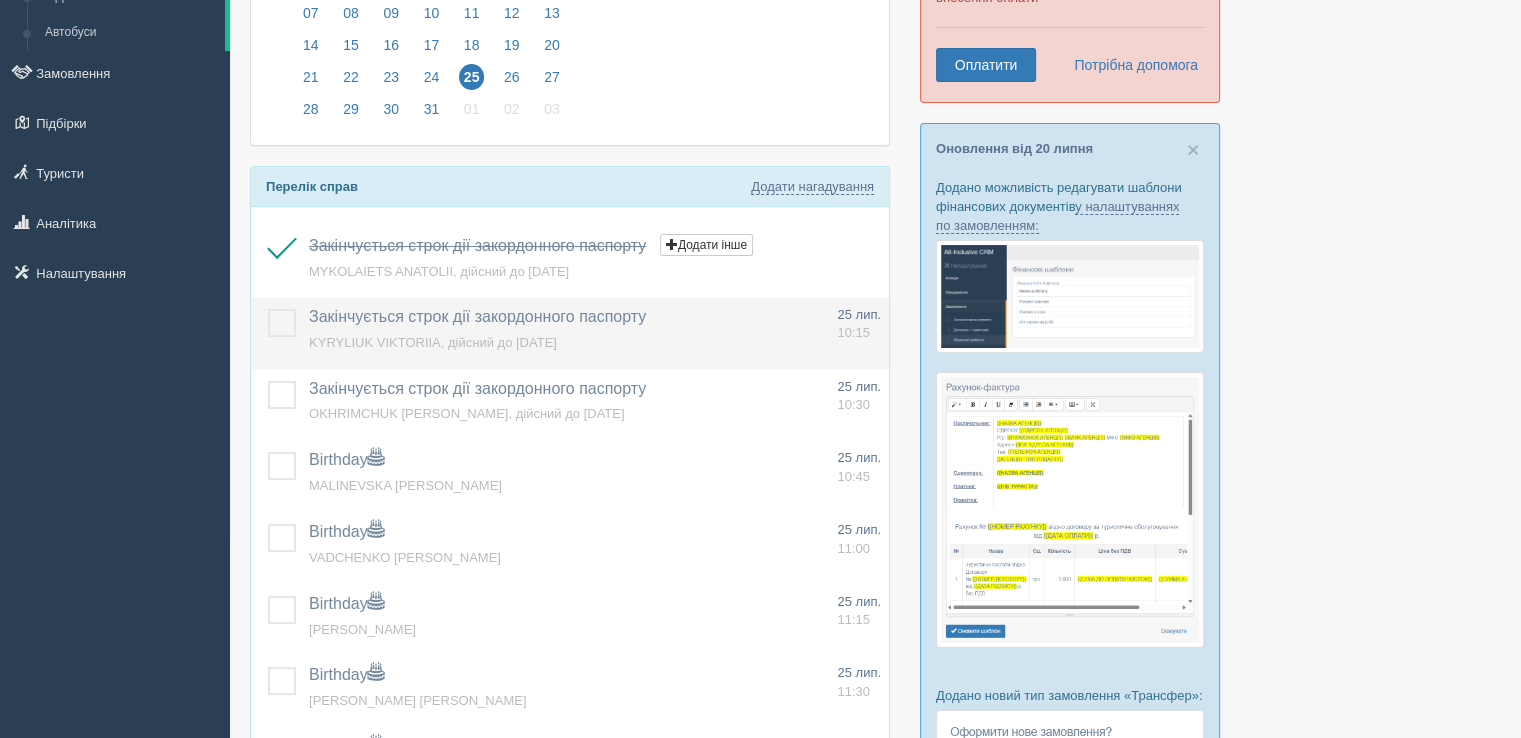 click at bounding box center [268, 309] 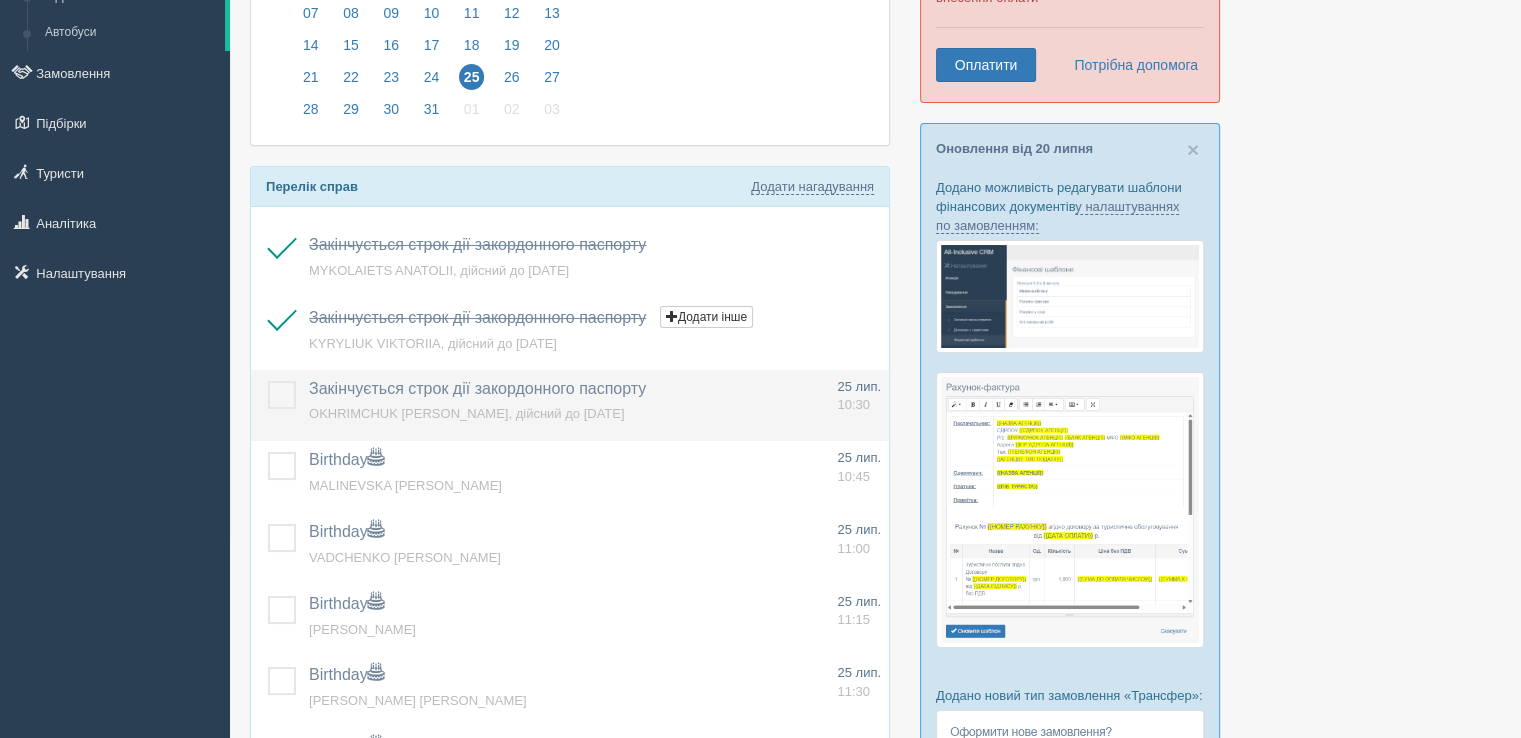 click at bounding box center [268, 381] 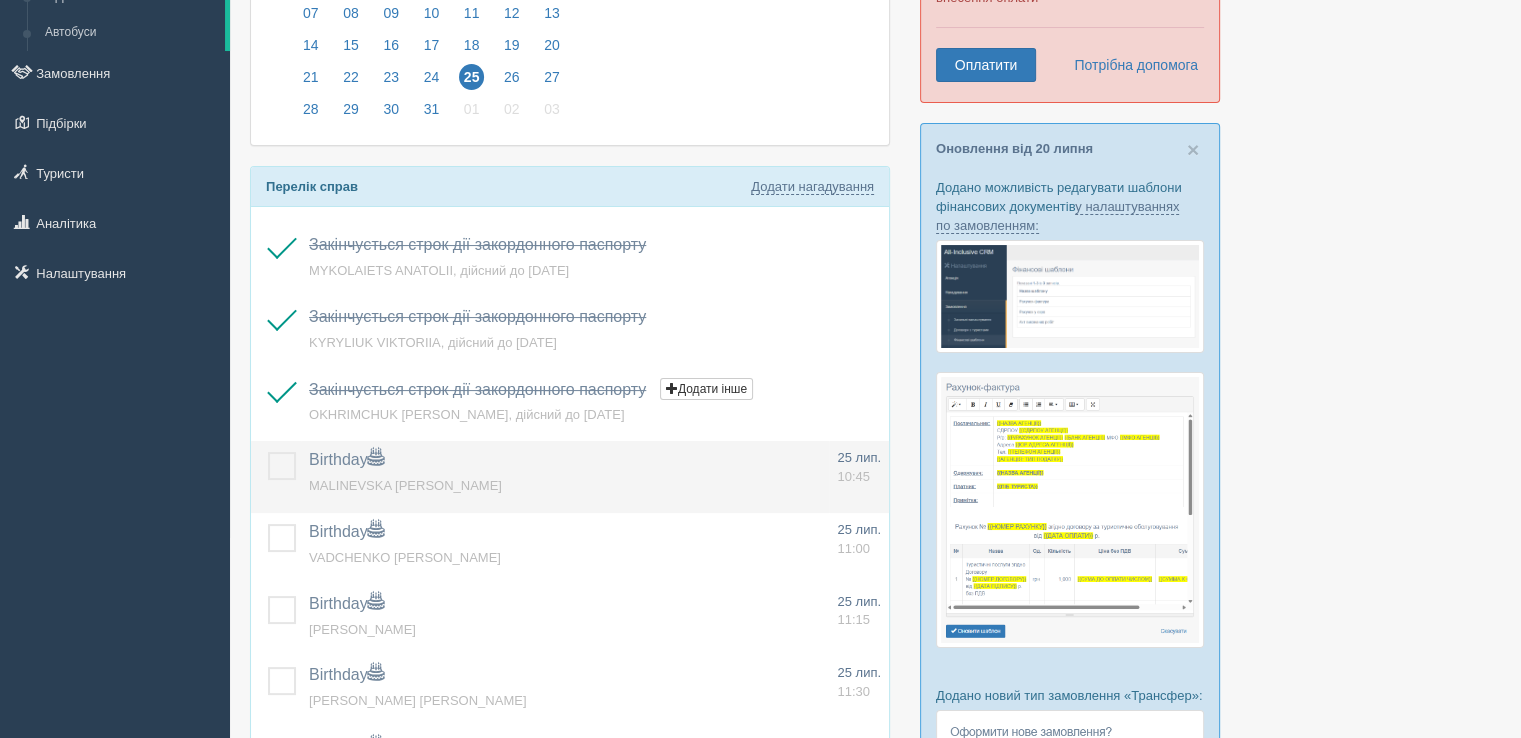 click at bounding box center [268, 452] 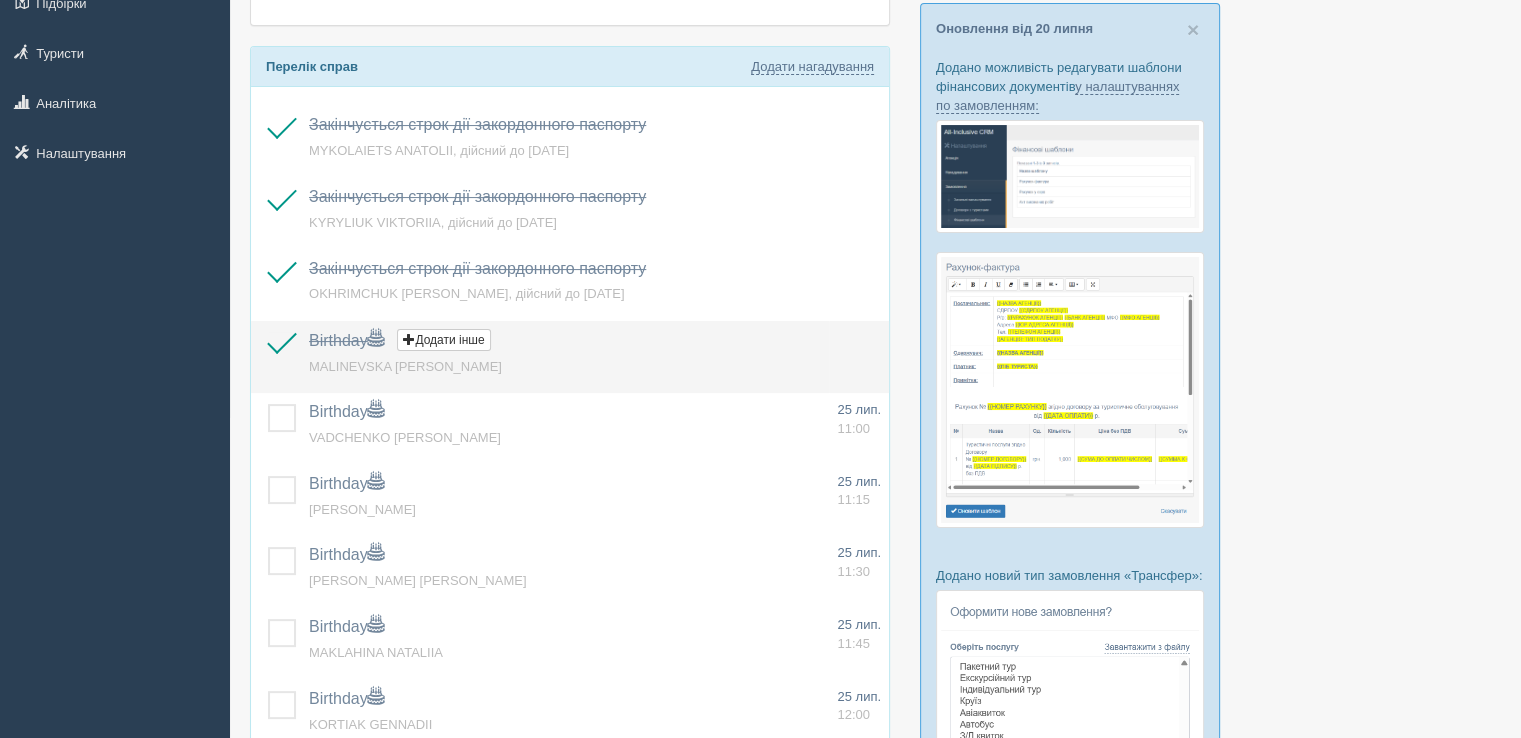 scroll, scrollTop: 400, scrollLeft: 0, axis: vertical 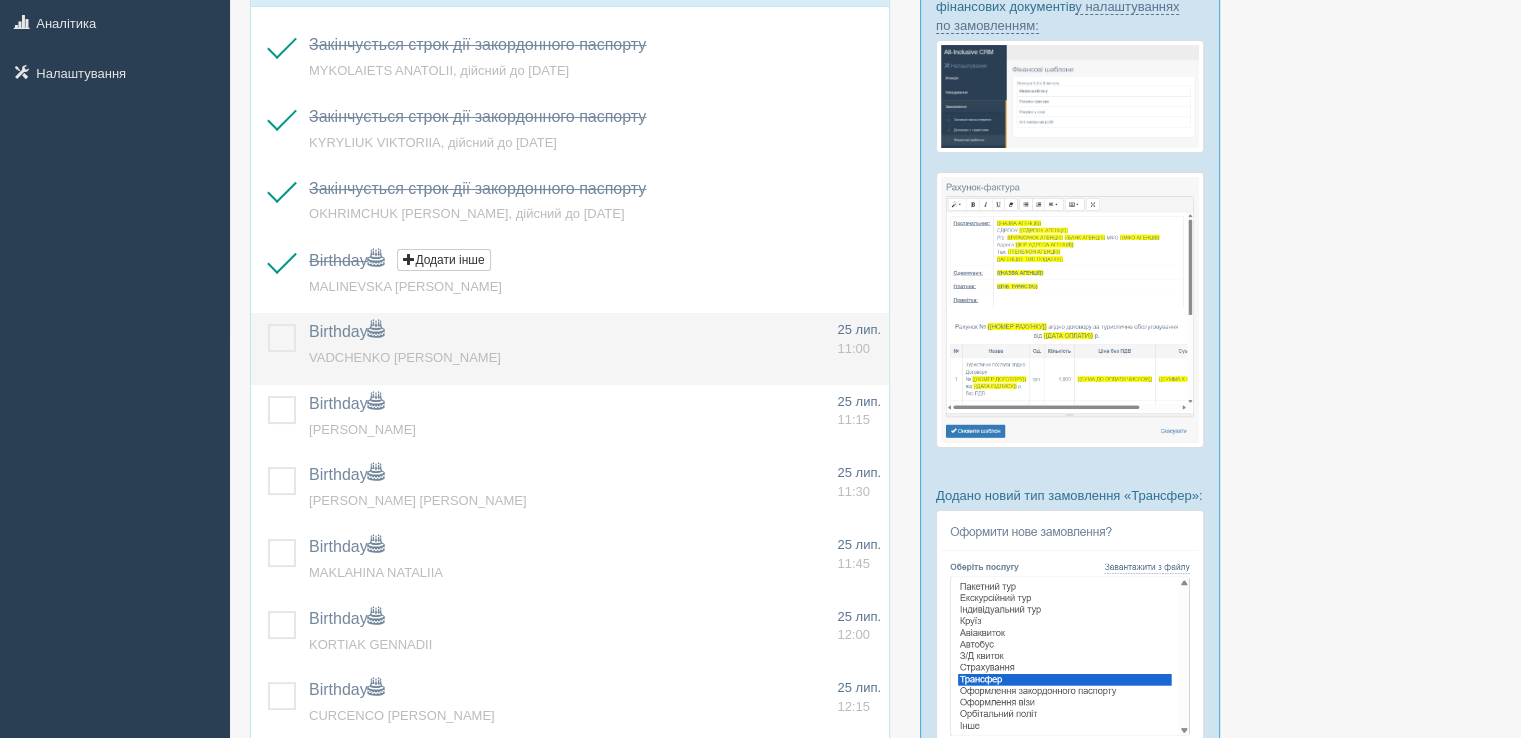 drag, startPoint x: 280, startPoint y: 316, endPoint x: 279, endPoint y: 351, distance: 35.014282 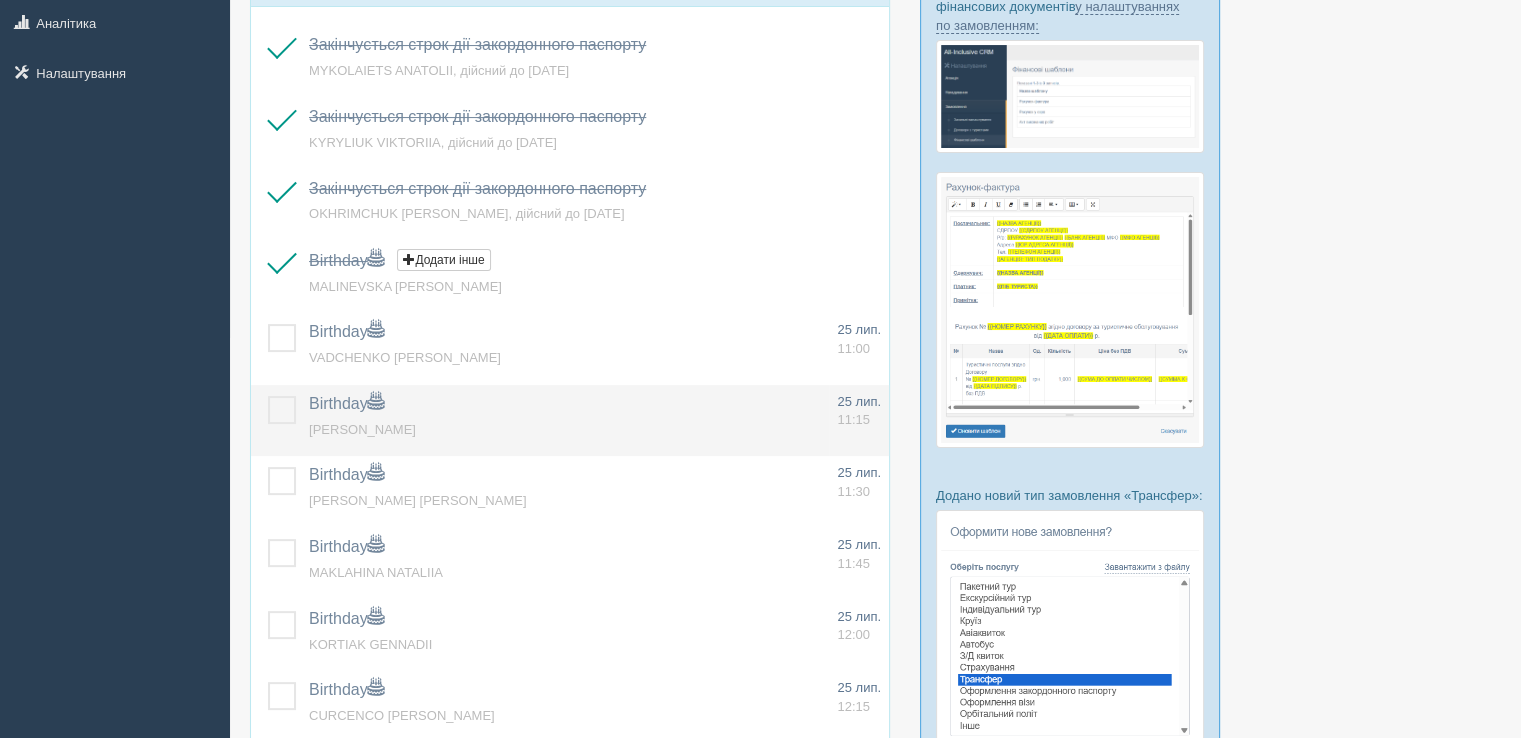 click at bounding box center [268, 396] 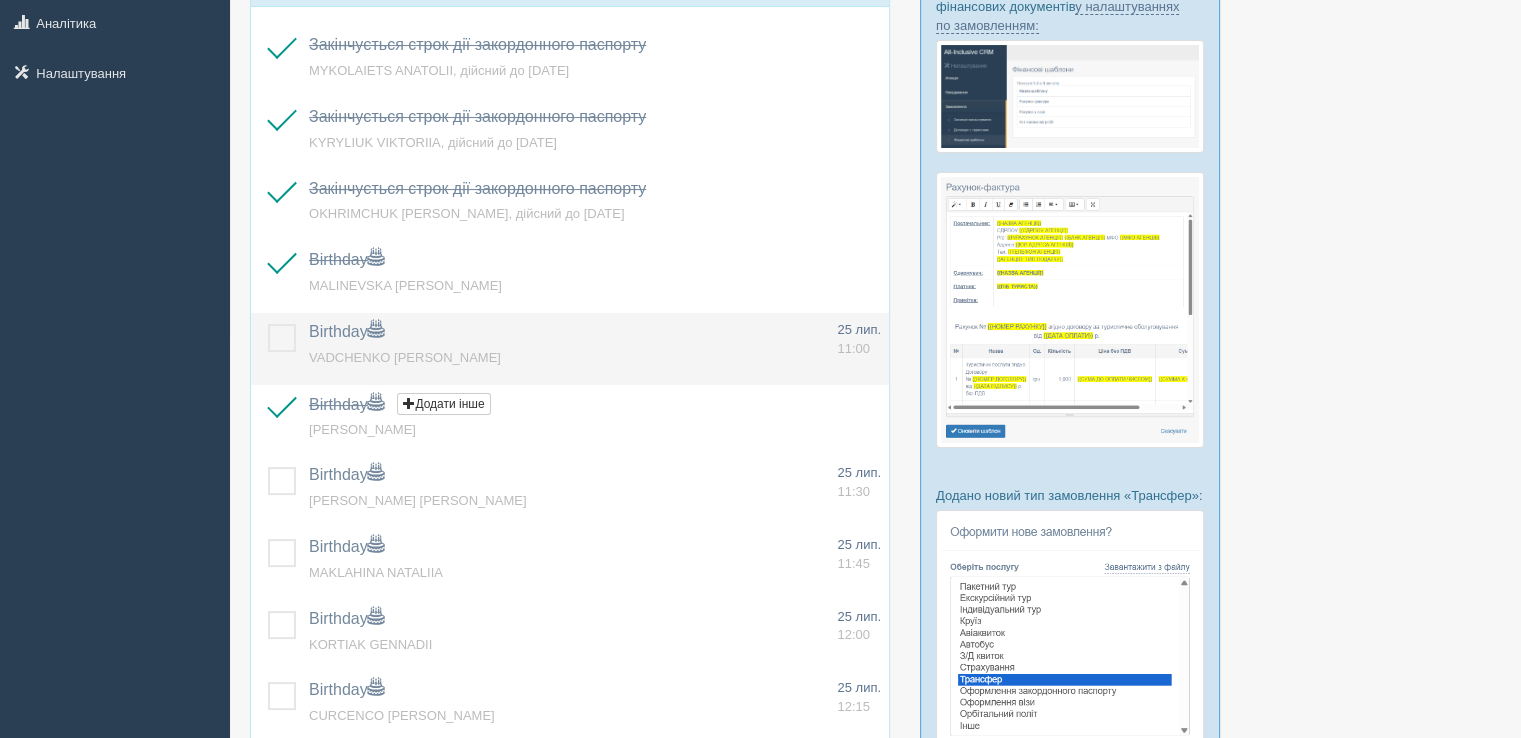 click at bounding box center [268, 324] 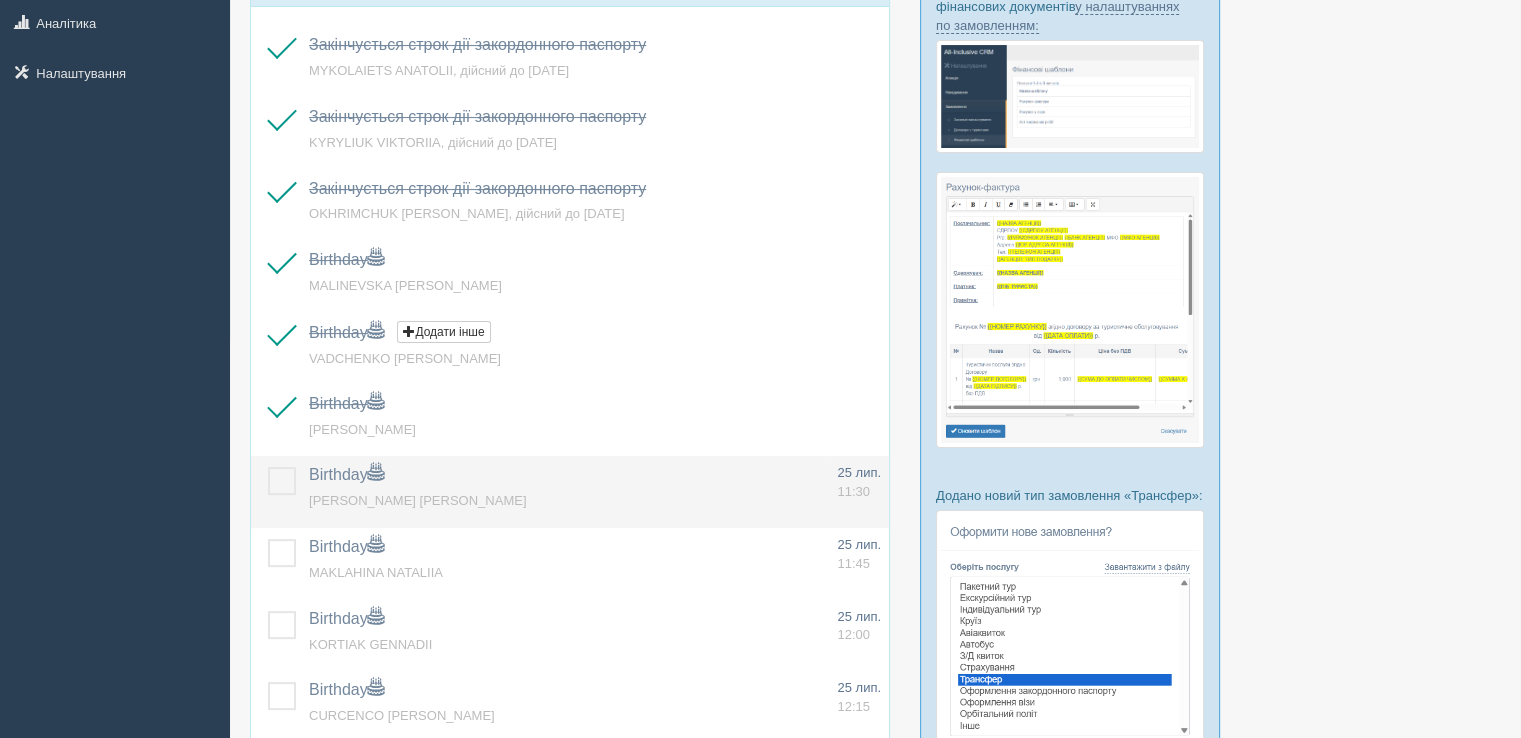 click at bounding box center (268, 467) 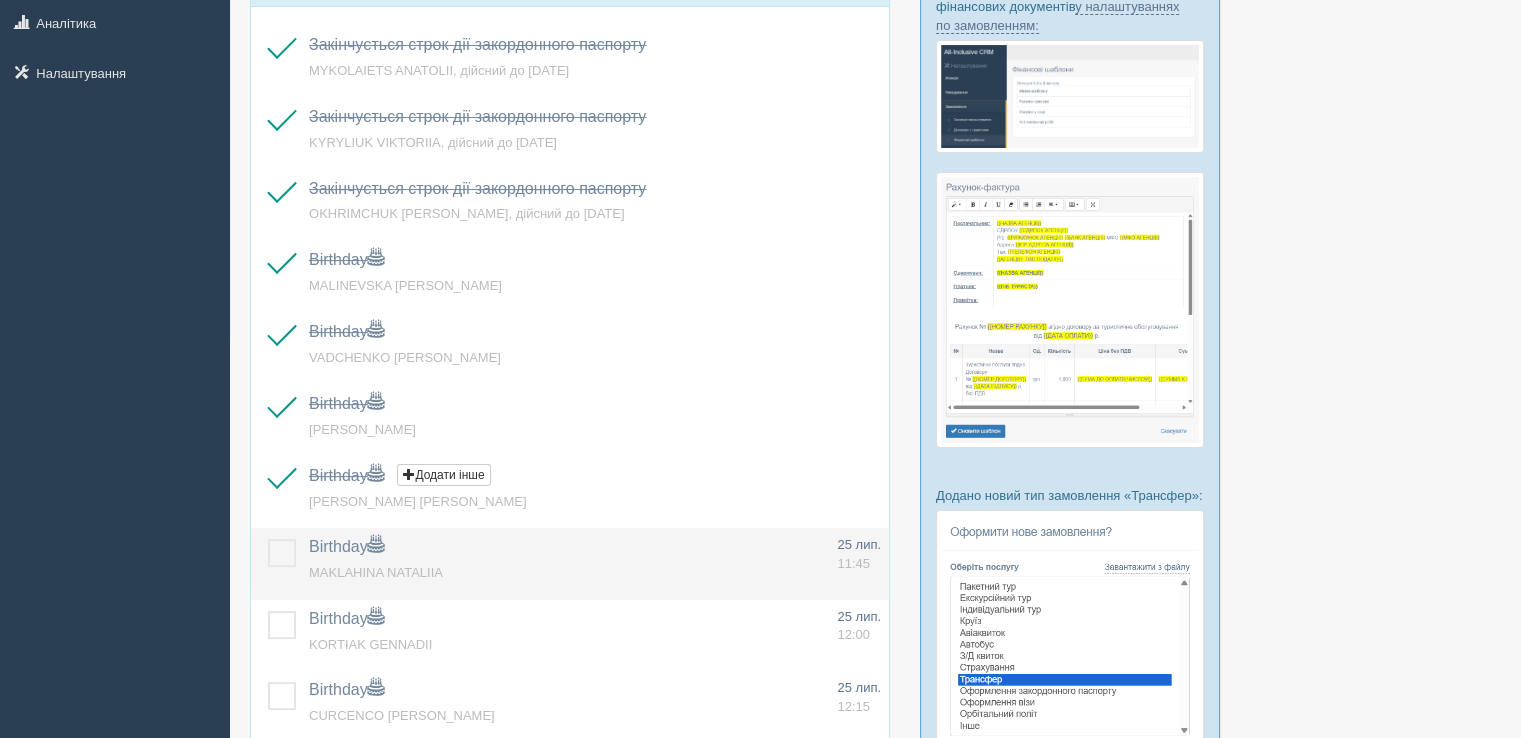 click at bounding box center (268, 539) 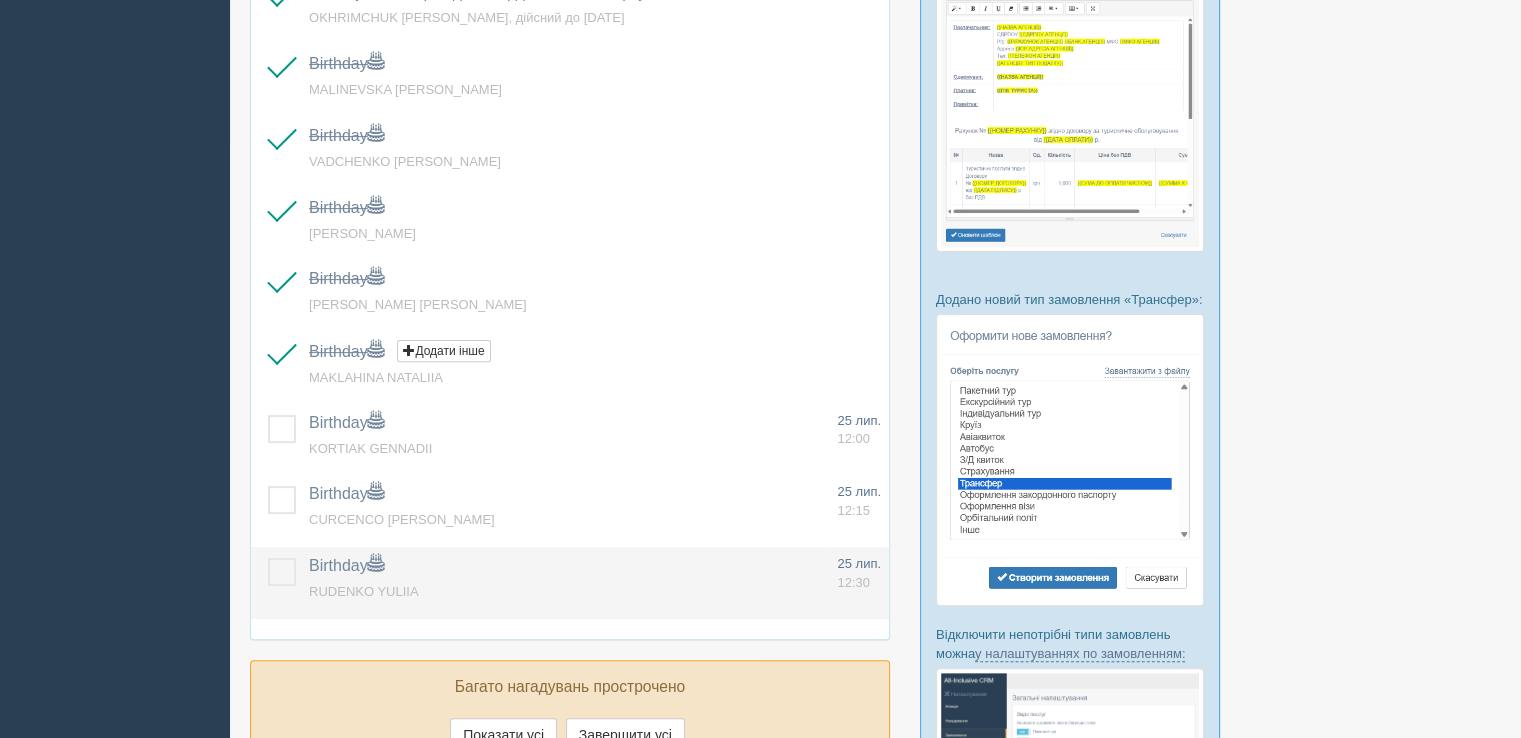 scroll, scrollTop: 600, scrollLeft: 0, axis: vertical 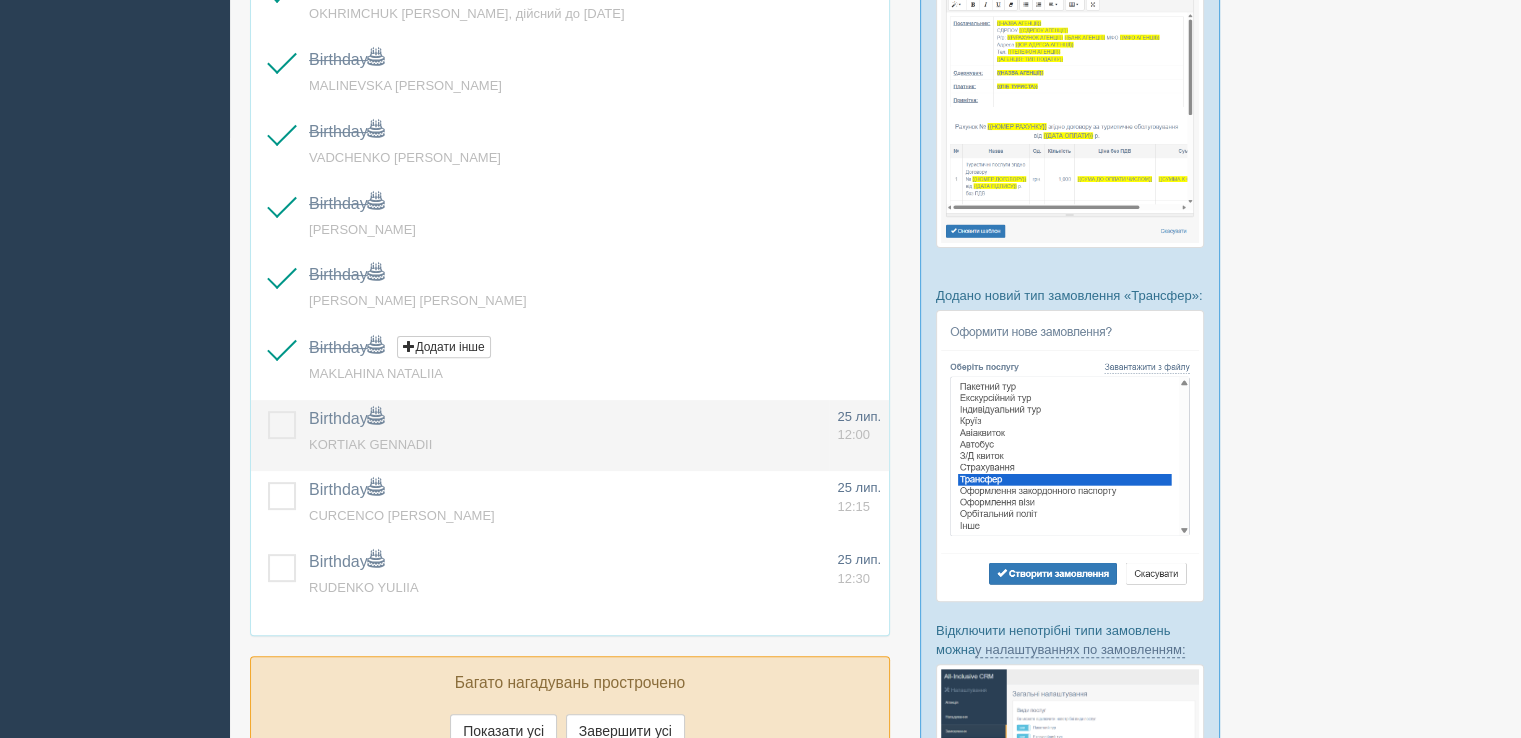 click at bounding box center (268, 411) 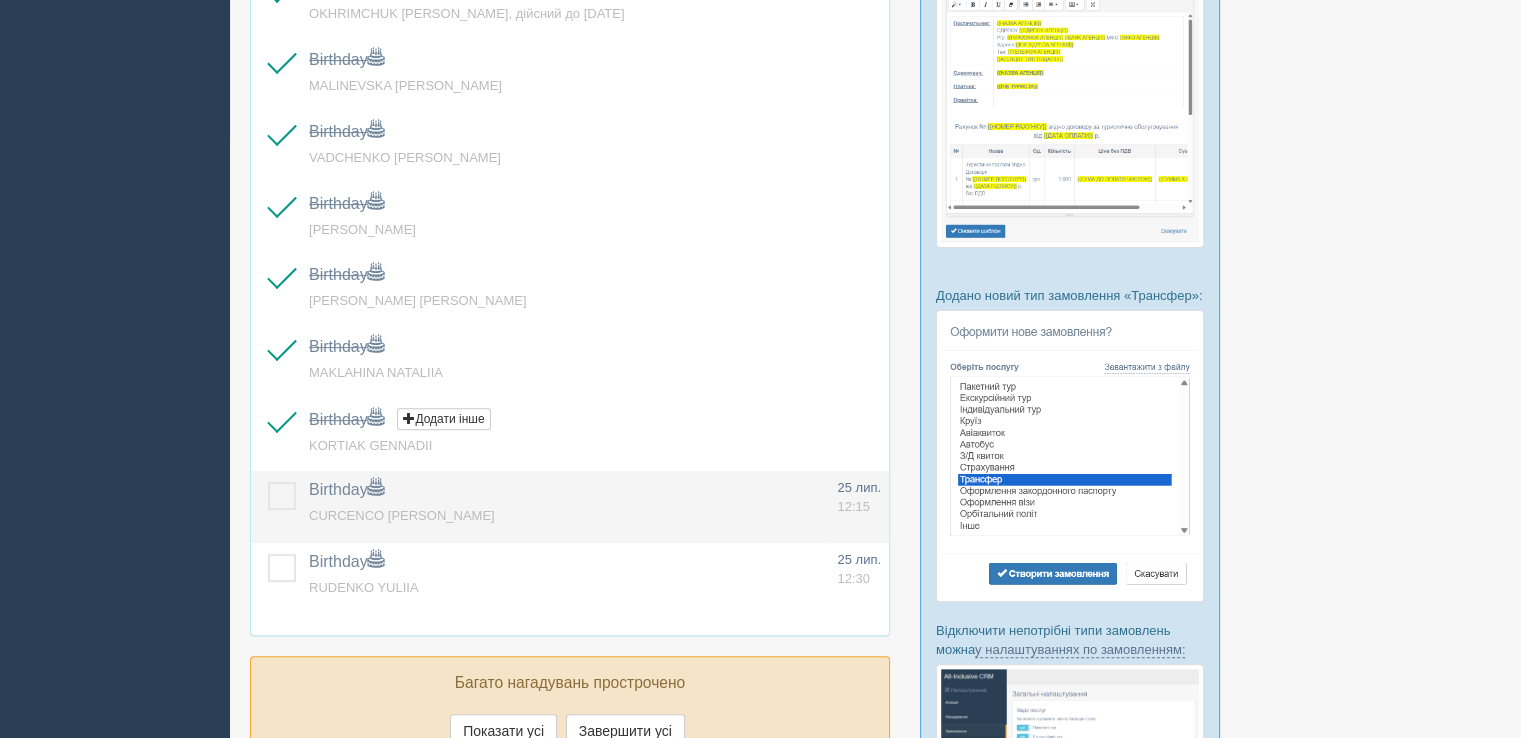 click at bounding box center (268, 482) 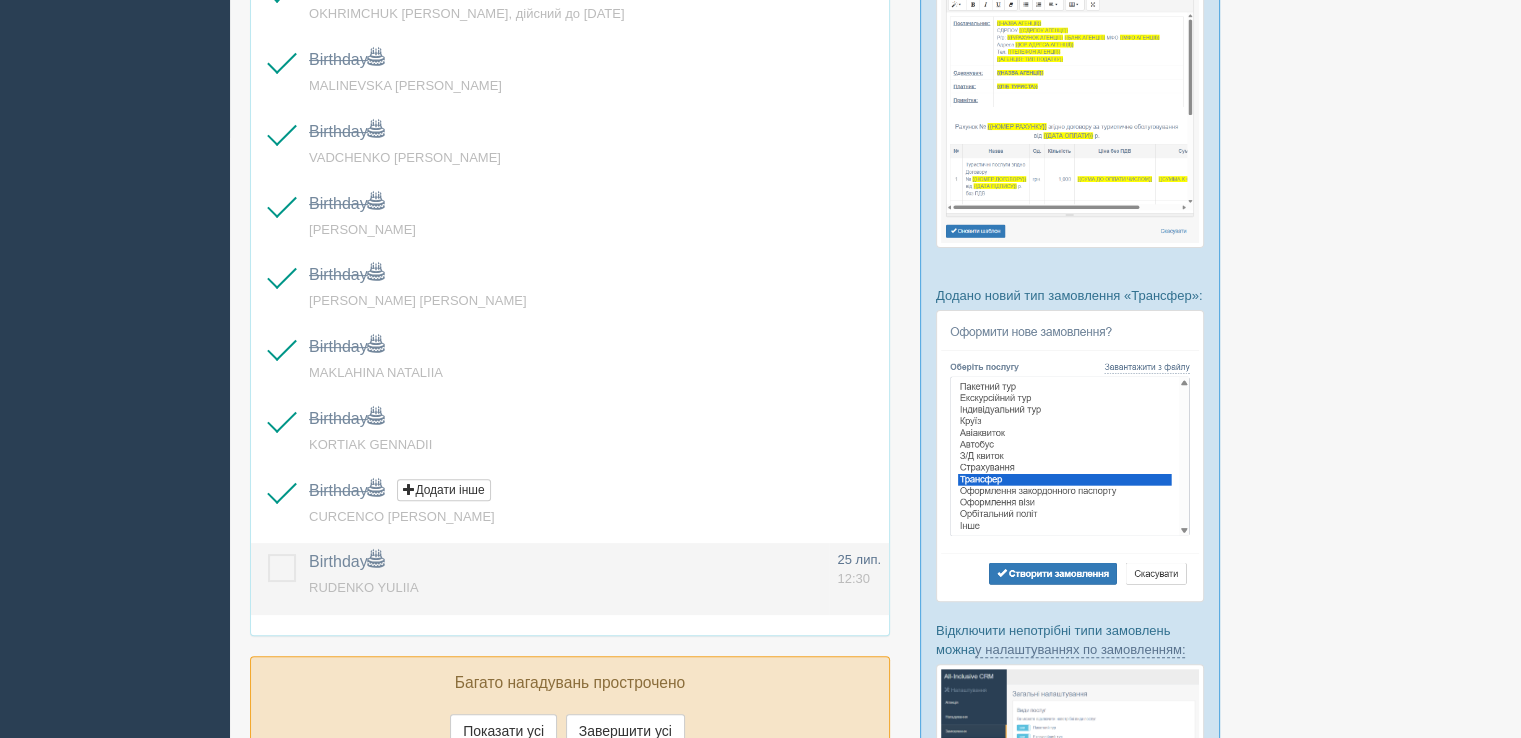 click at bounding box center (268, 554) 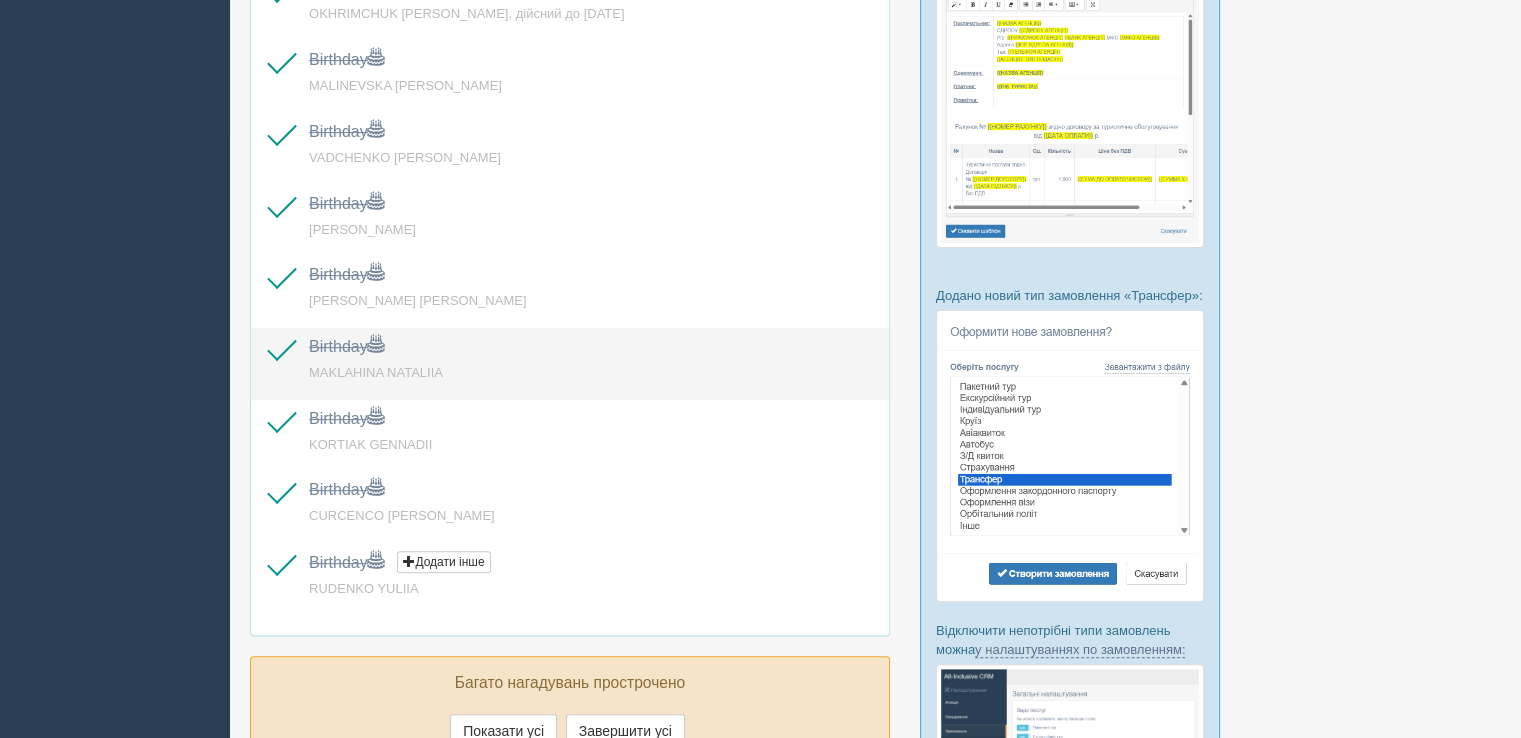 click at bounding box center [276, 364] 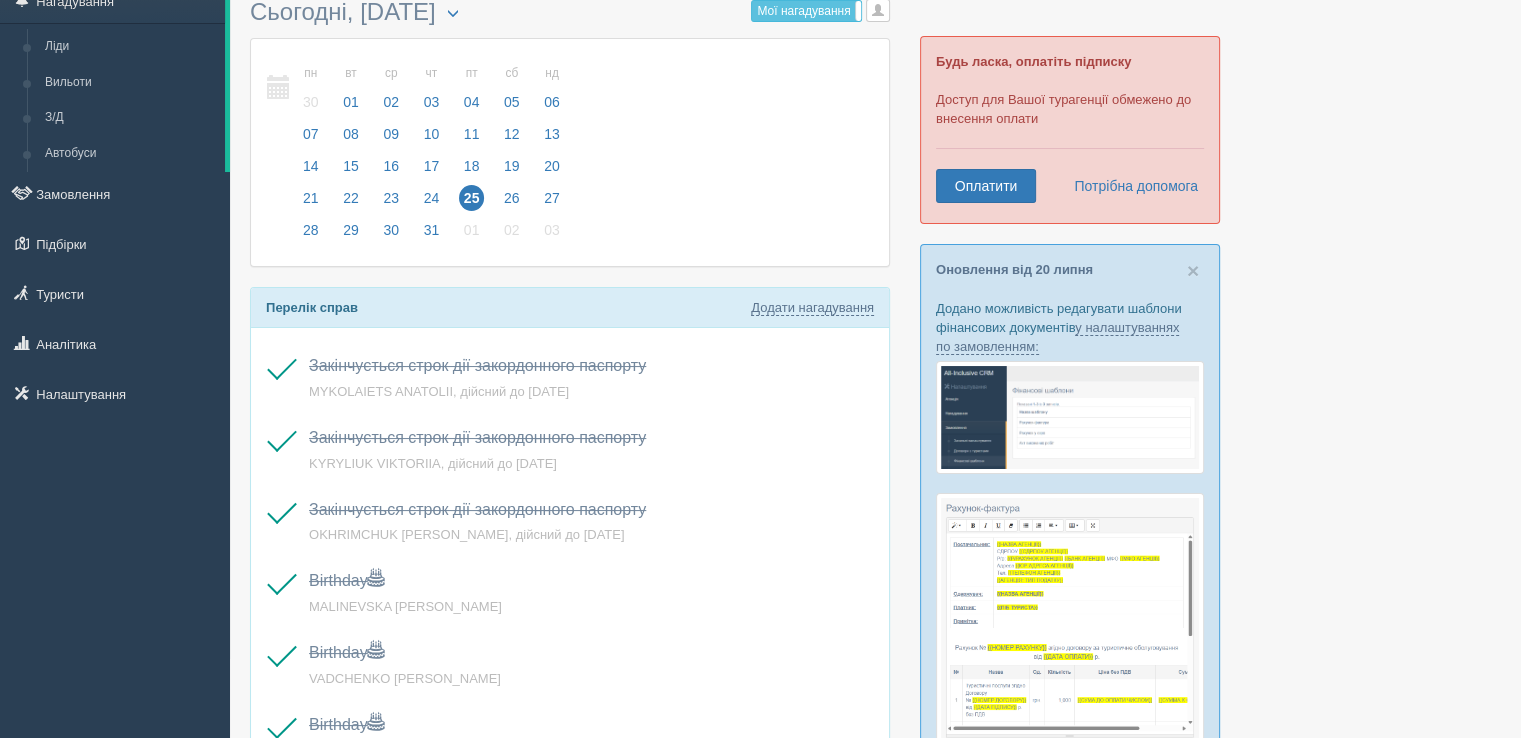 scroll, scrollTop: 0, scrollLeft: 0, axis: both 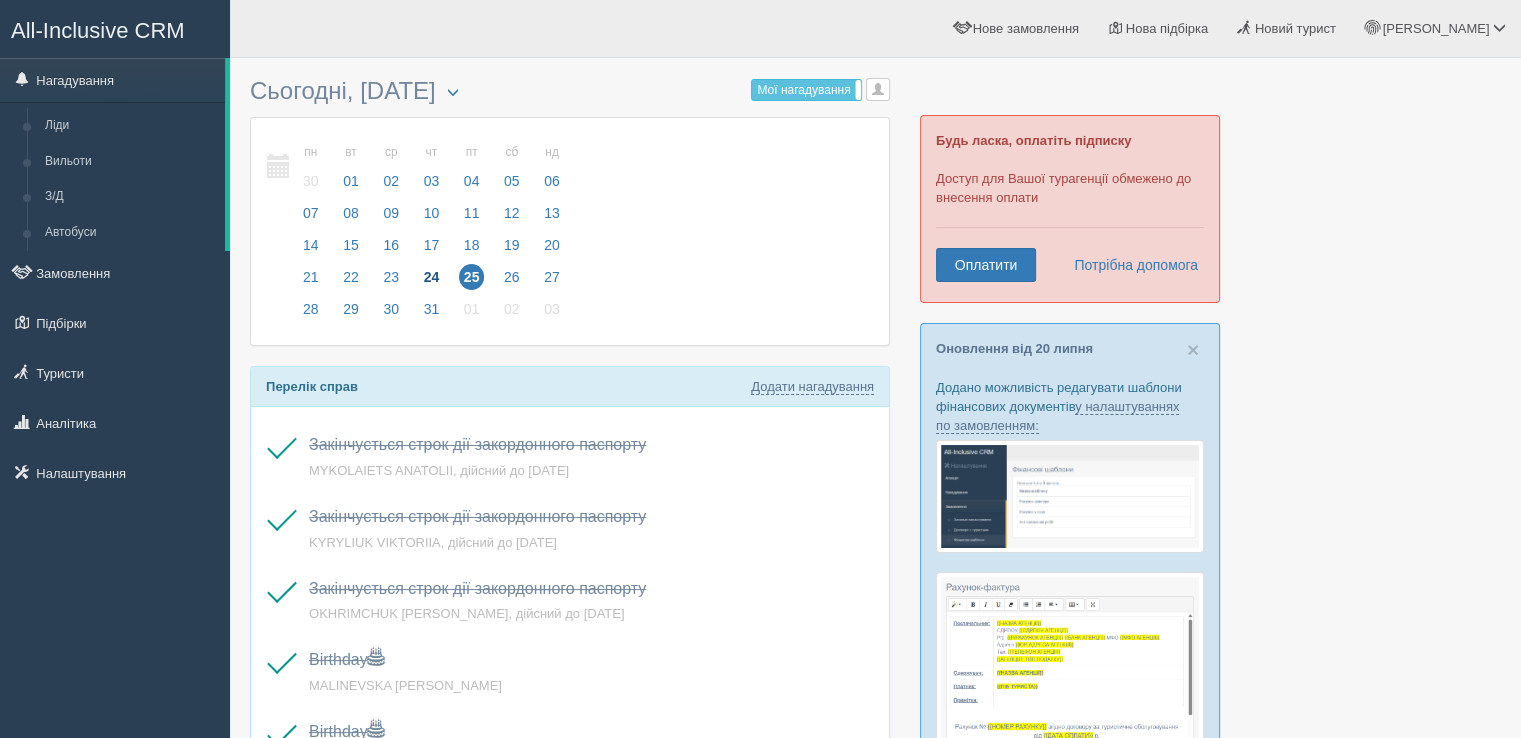 click on "24" at bounding box center [432, 277] 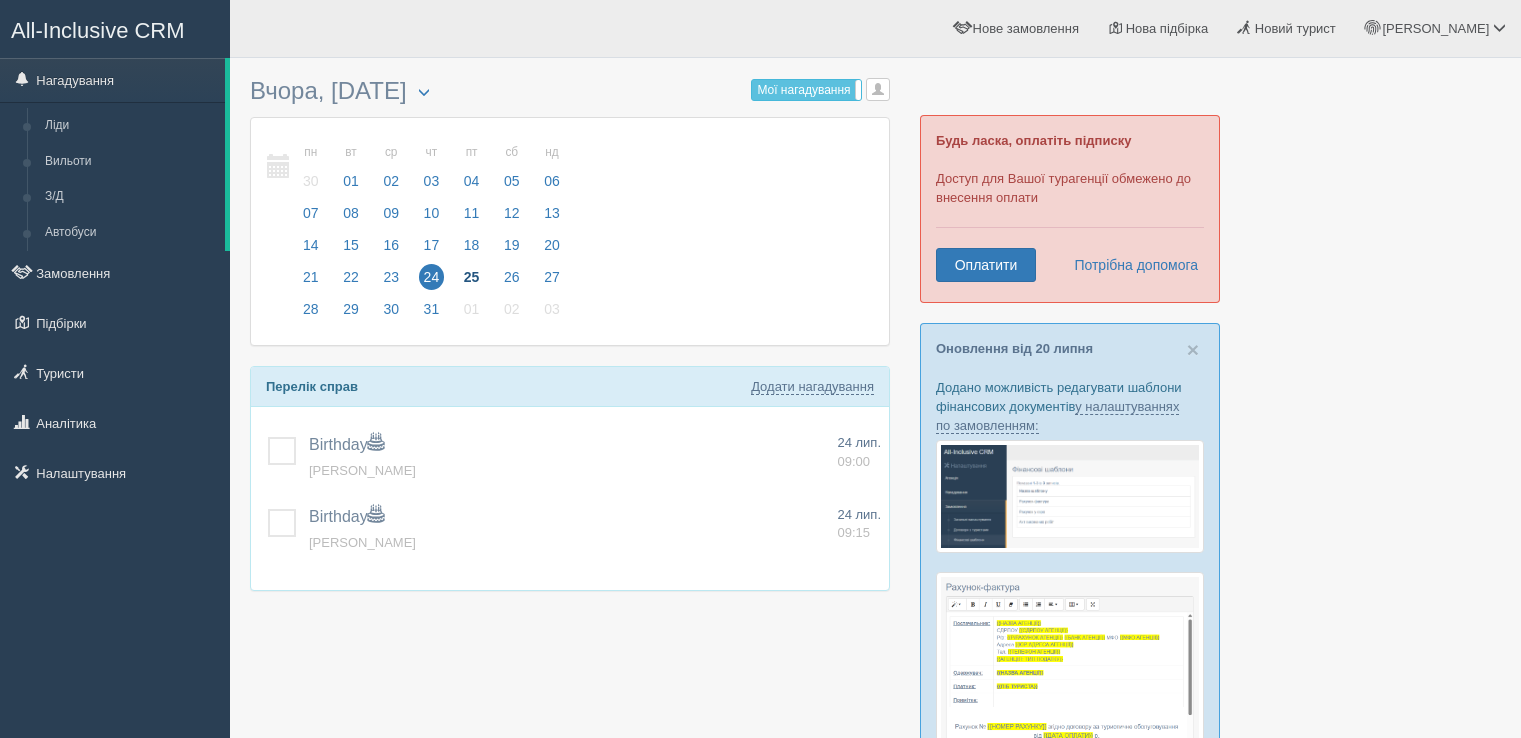 scroll, scrollTop: 0, scrollLeft: 0, axis: both 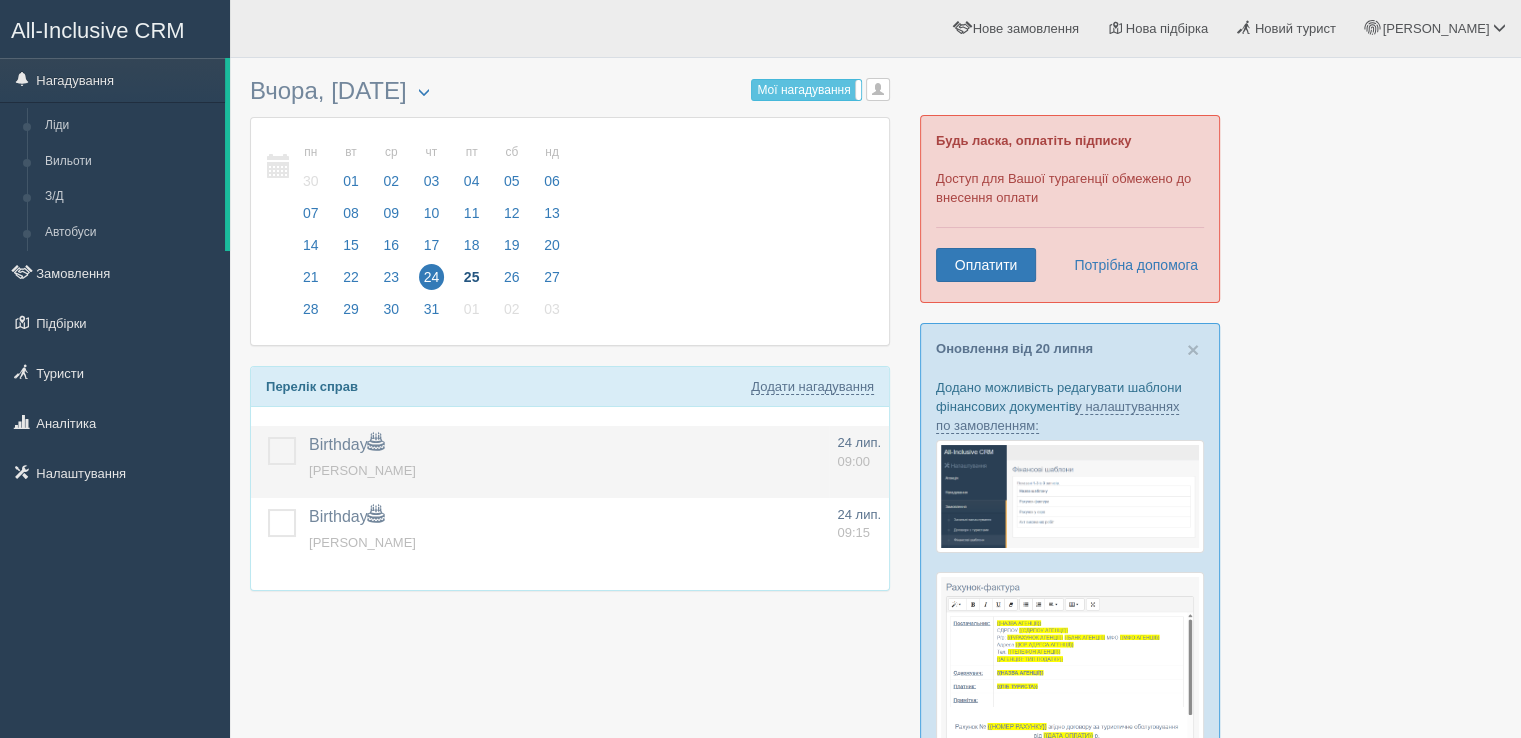 click at bounding box center [268, 437] 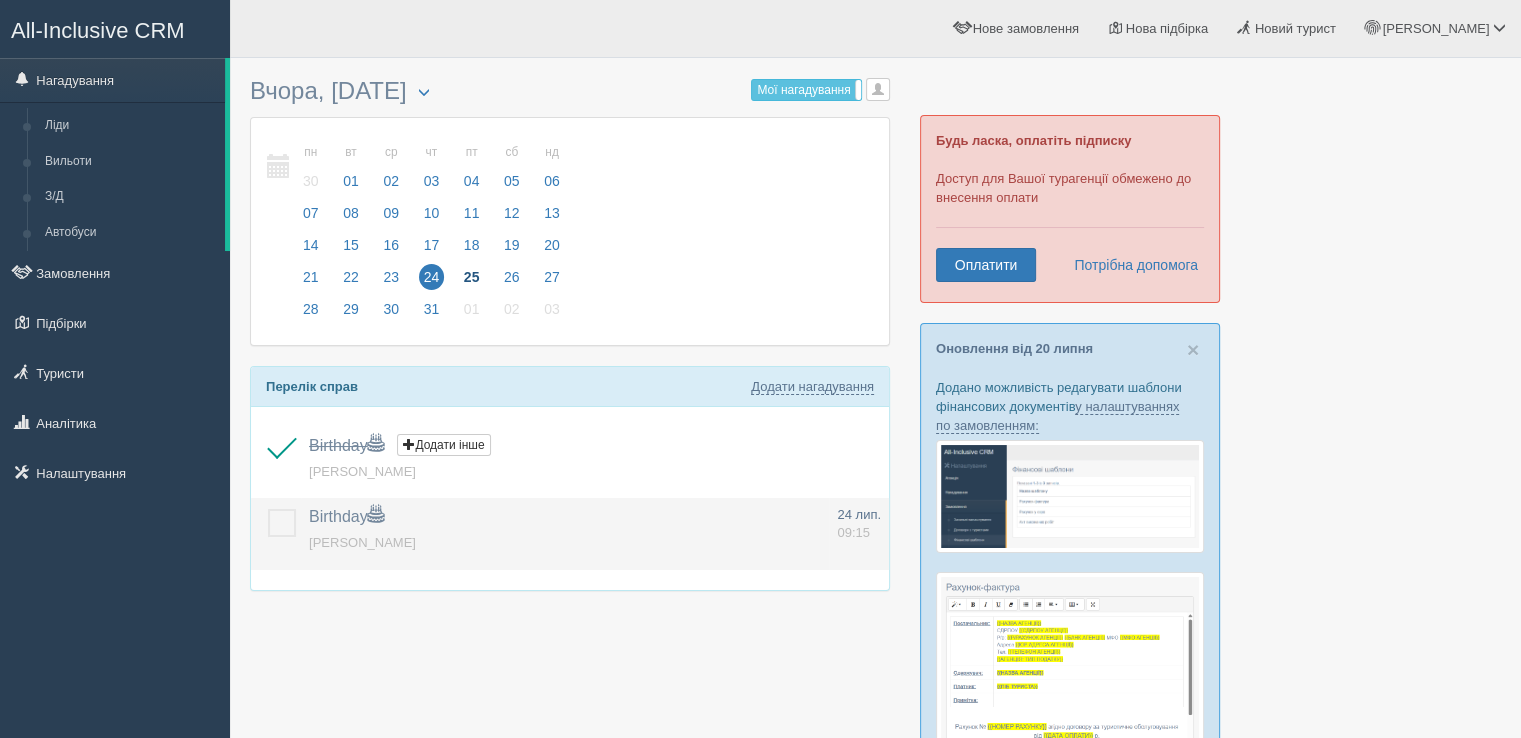click at bounding box center (268, 509) 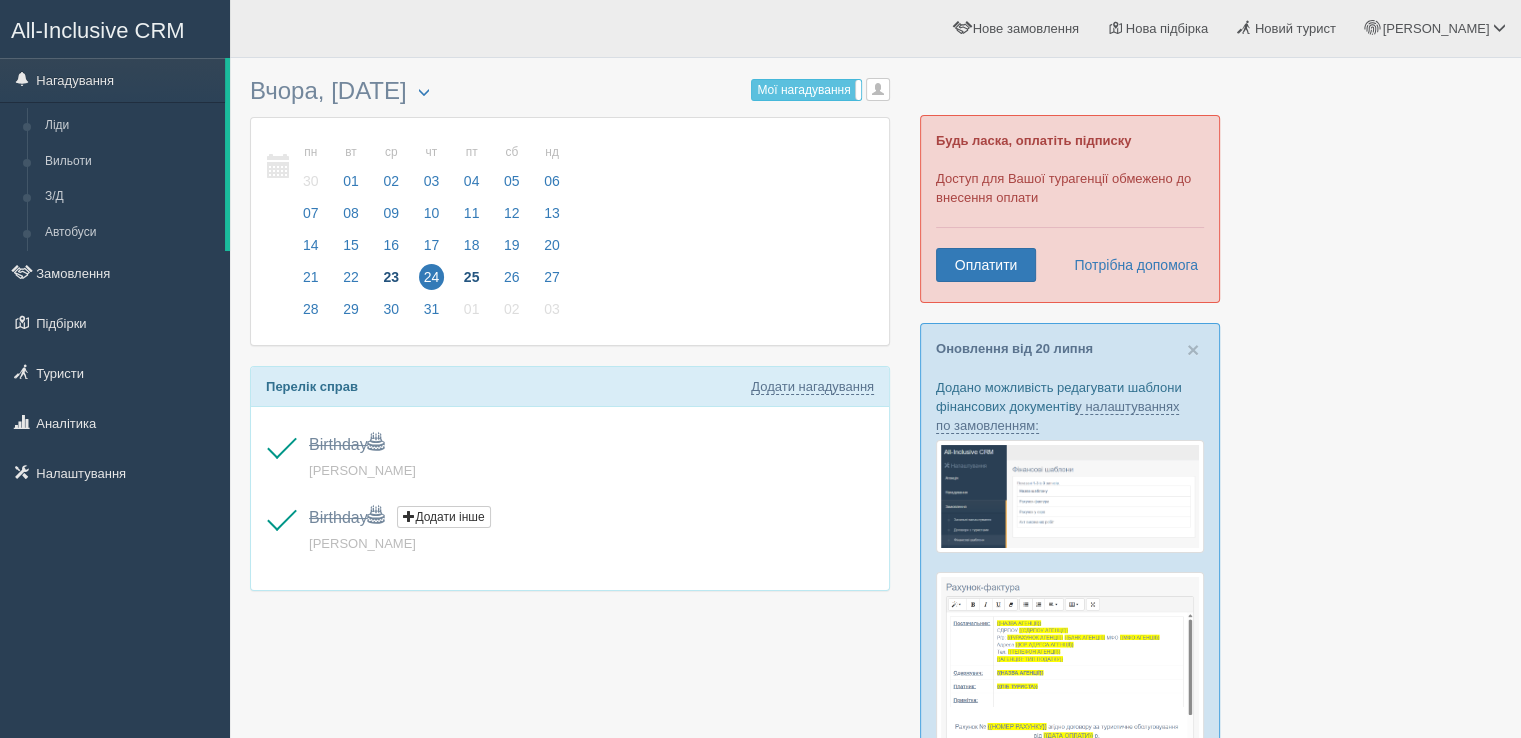 click on "23" at bounding box center [391, 277] 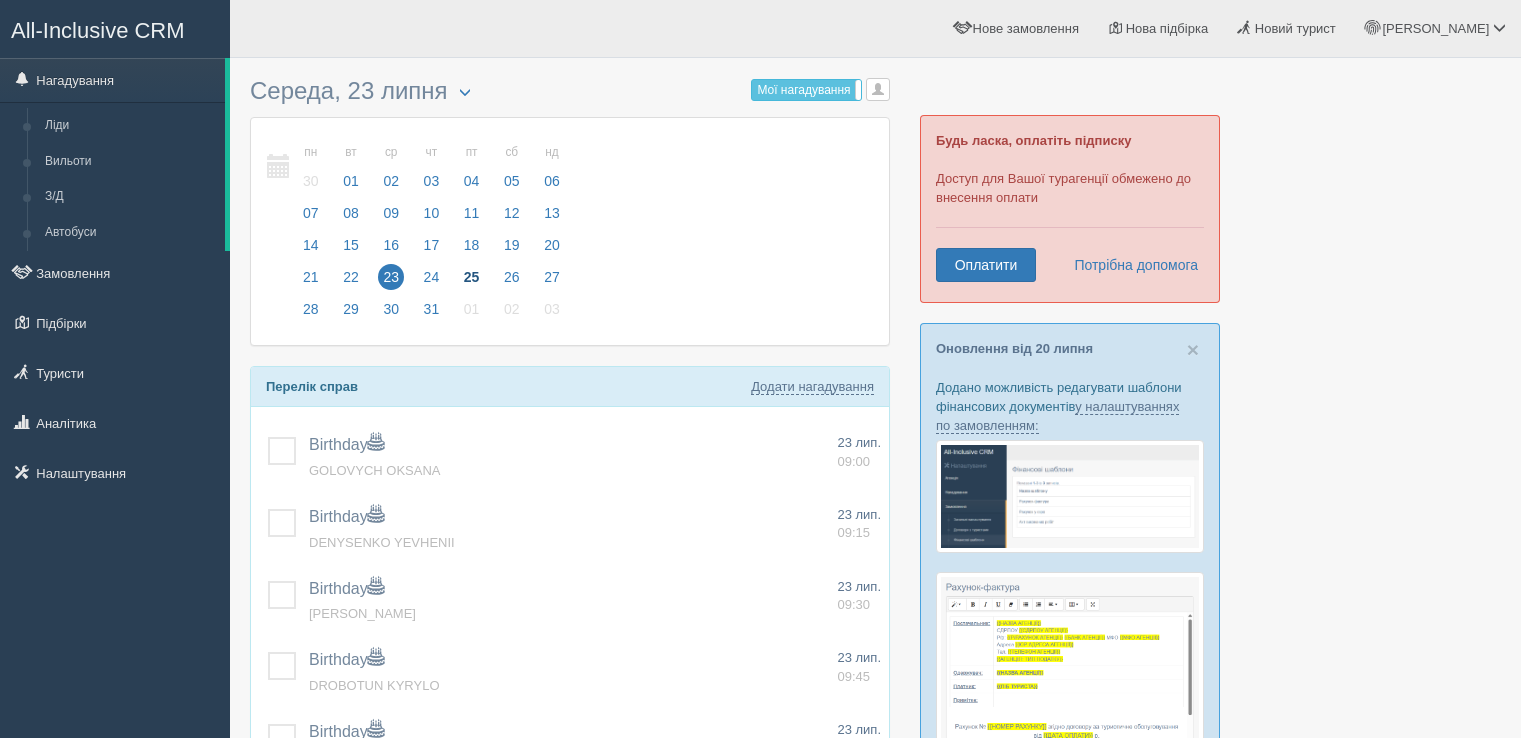 scroll, scrollTop: 0, scrollLeft: 0, axis: both 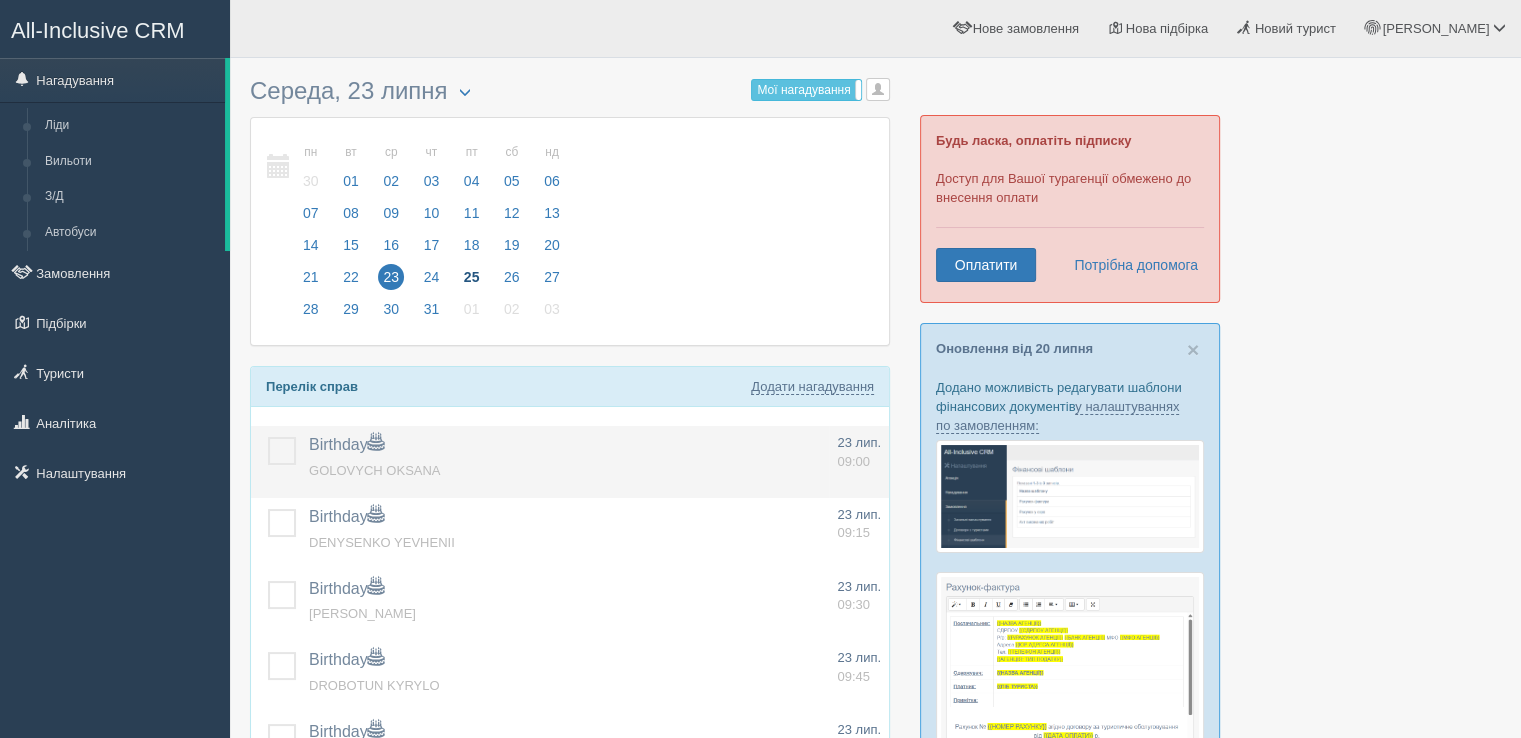 click at bounding box center [268, 437] 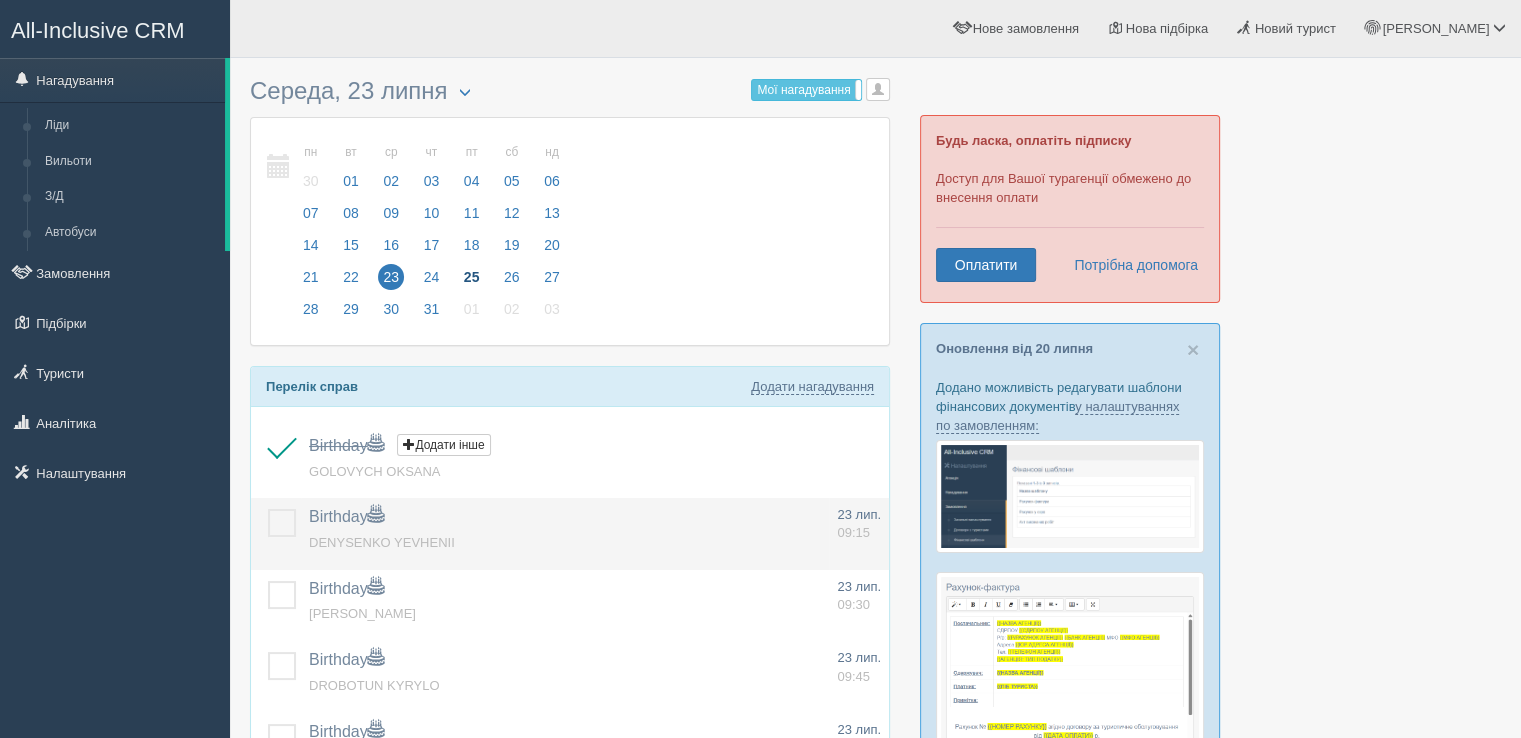 click at bounding box center (268, 509) 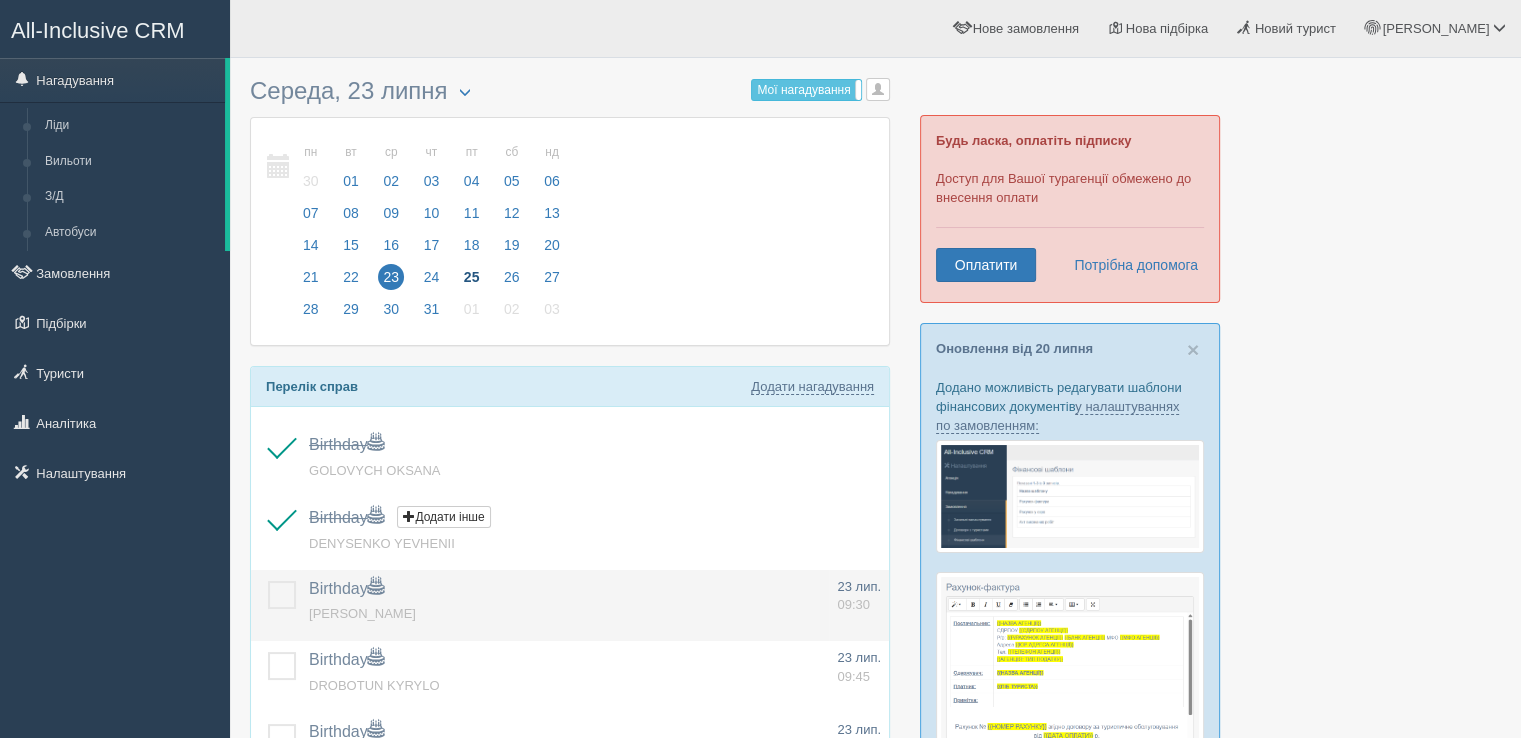 drag, startPoint x: 279, startPoint y: 586, endPoint x: 287, endPoint y: 605, distance: 20.615528 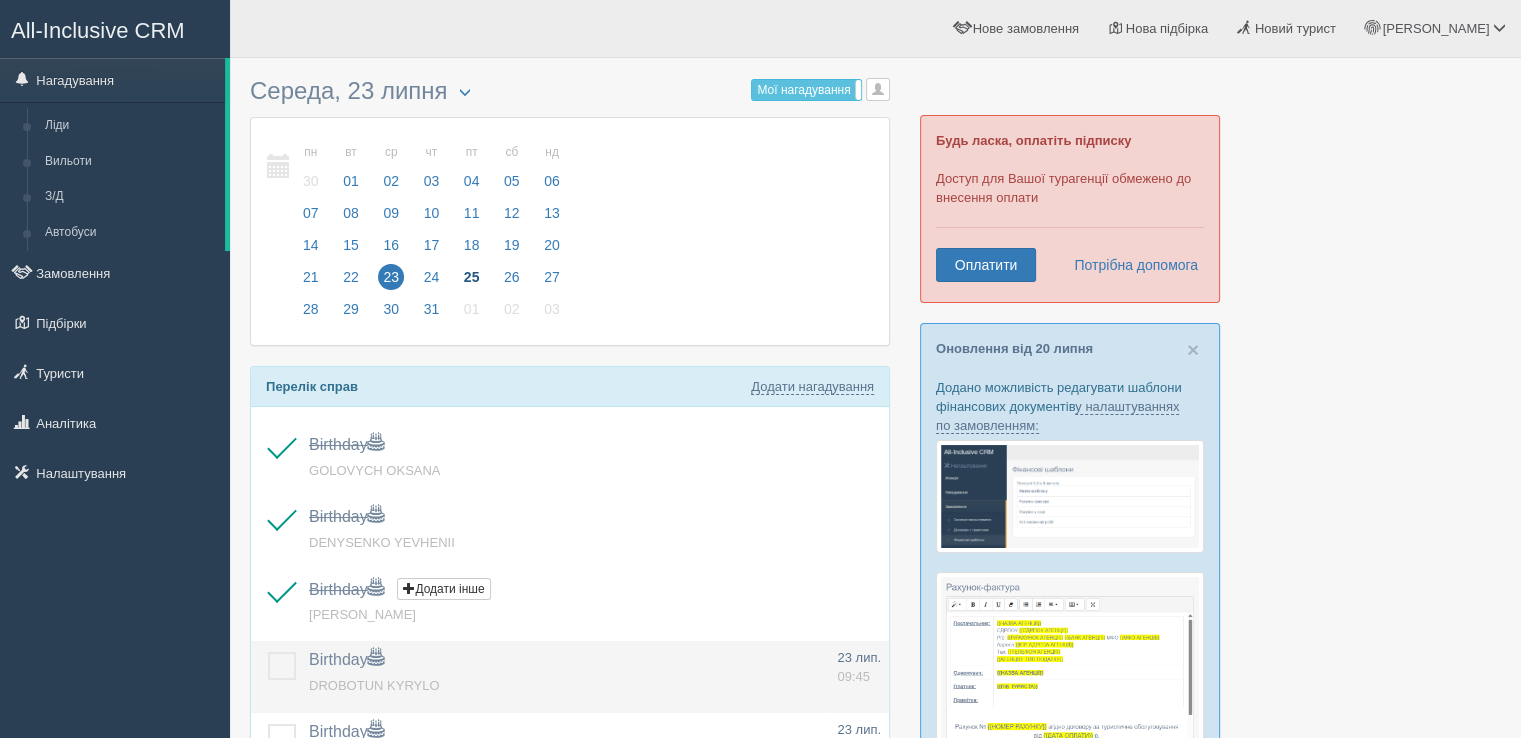 click at bounding box center [276, 677] 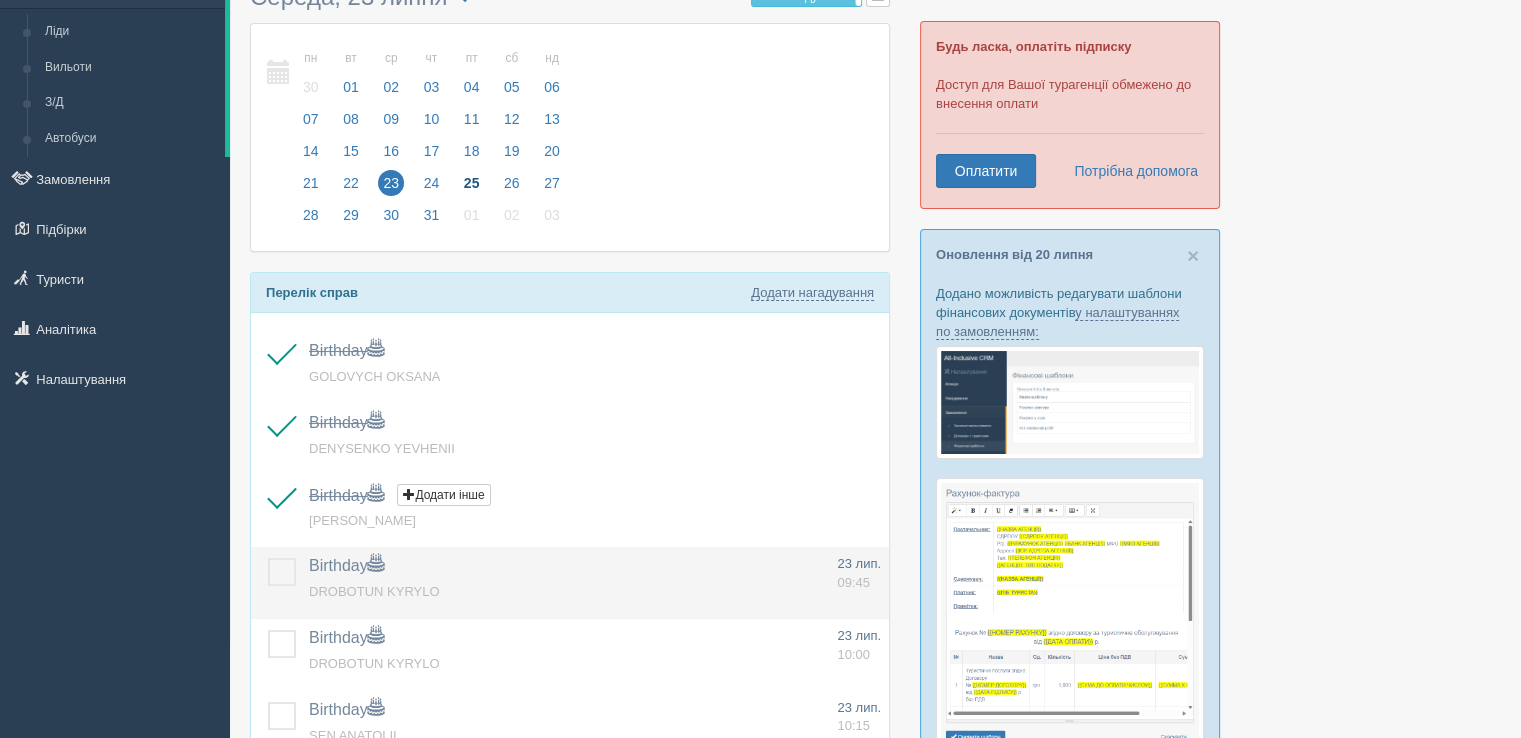 scroll, scrollTop: 200, scrollLeft: 0, axis: vertical 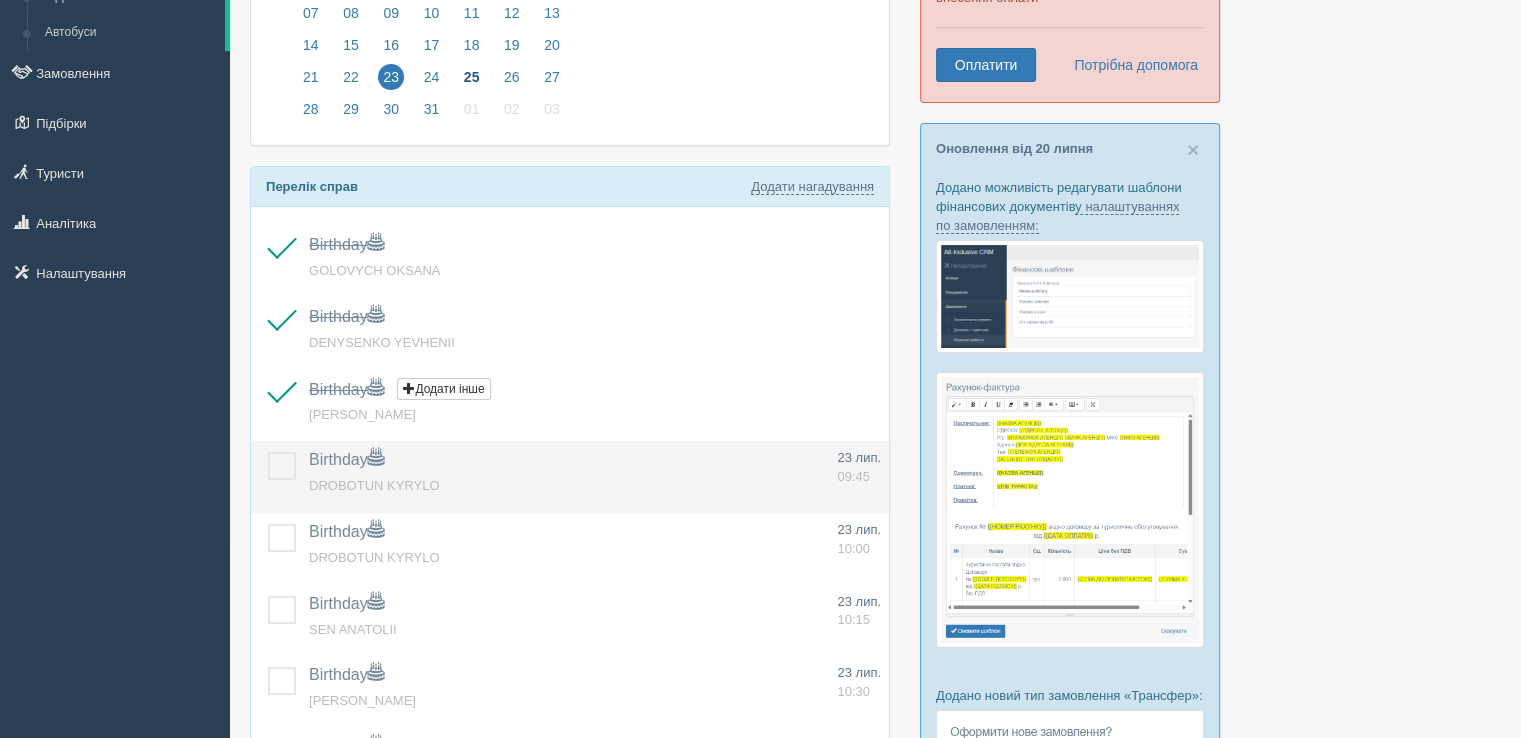 click at bounding box center [276, 477] 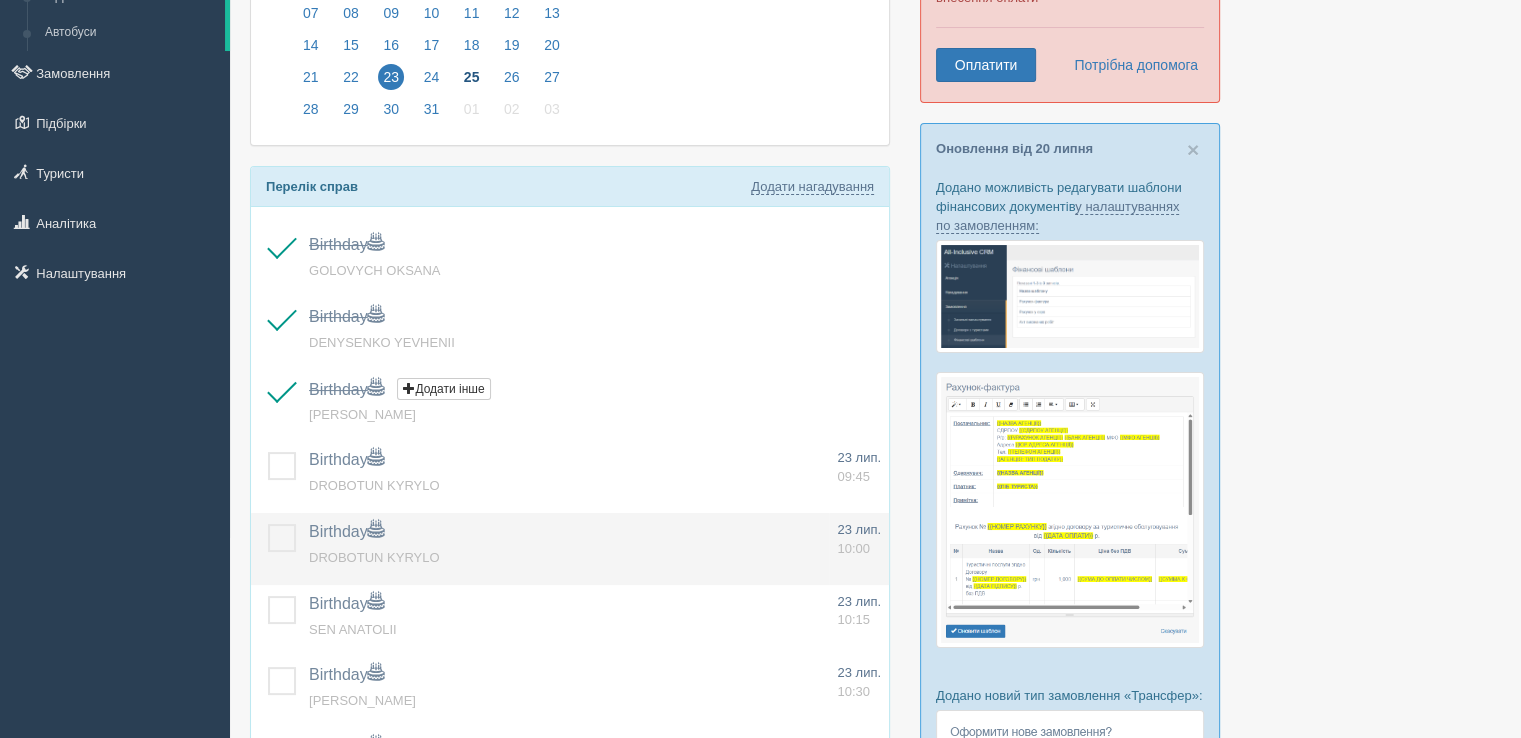 click at bounding box center [268, 524] 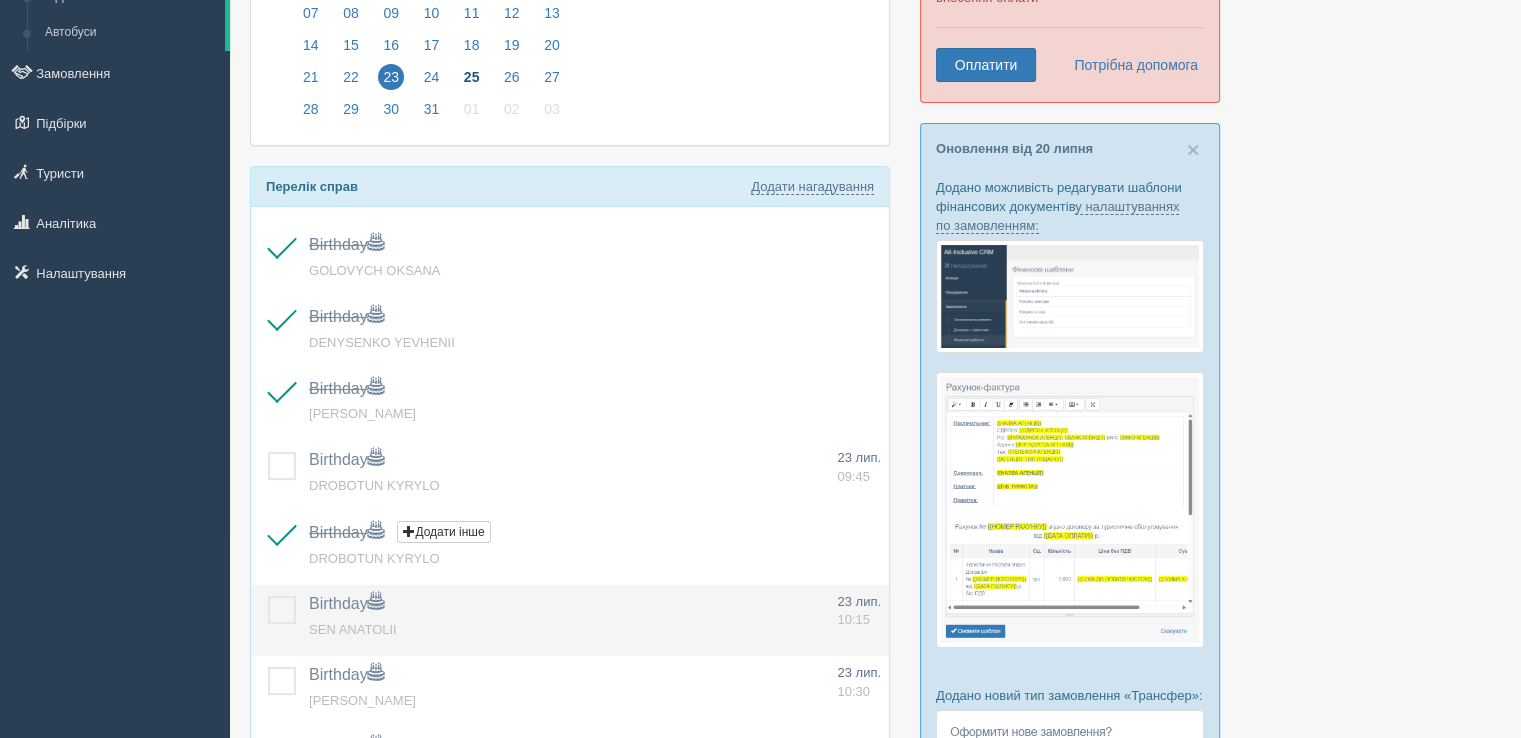 click at bounding box center (268, 596) 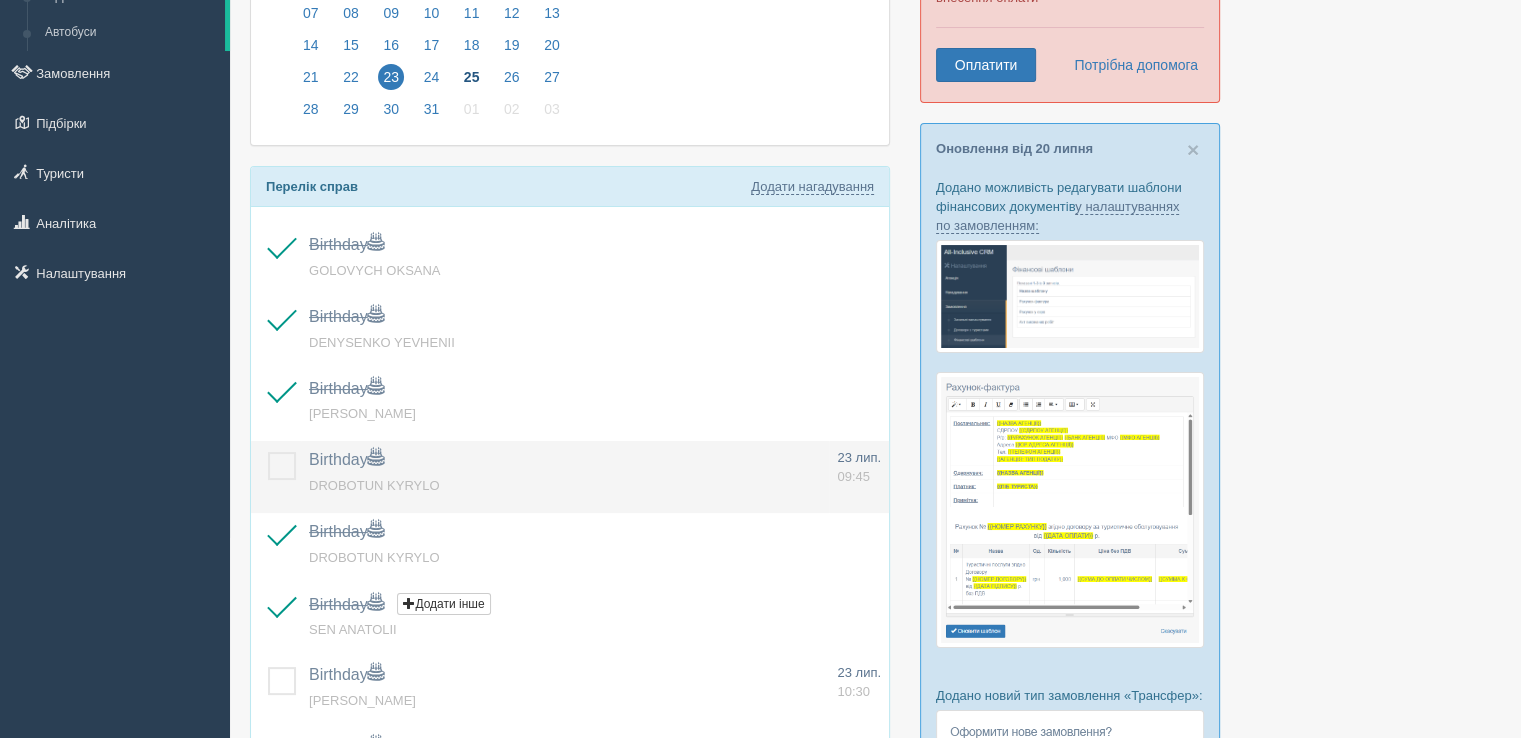 click at bounding box center [268, 452] 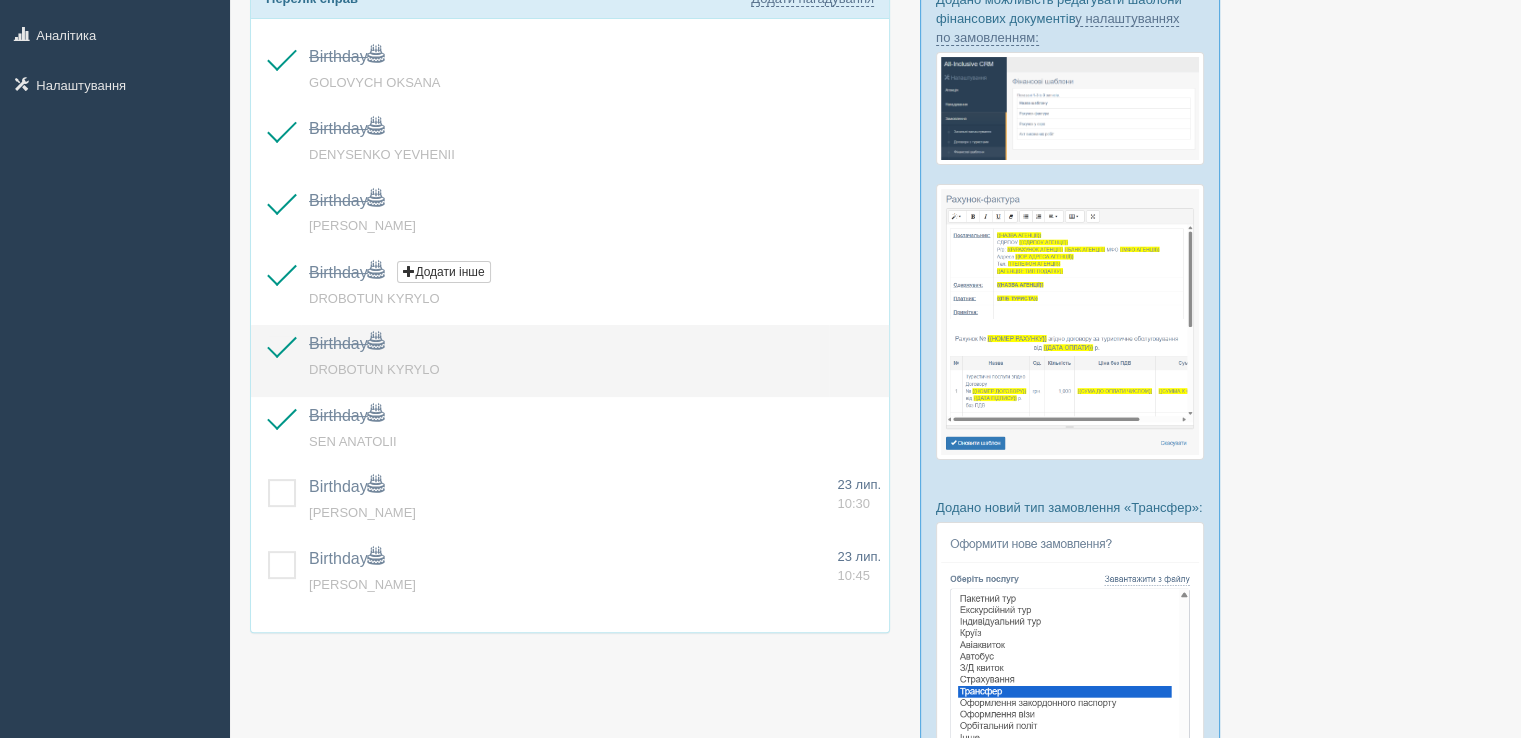 scroll, scrollTop: 600, scrollLeft: 0, axis: vertical 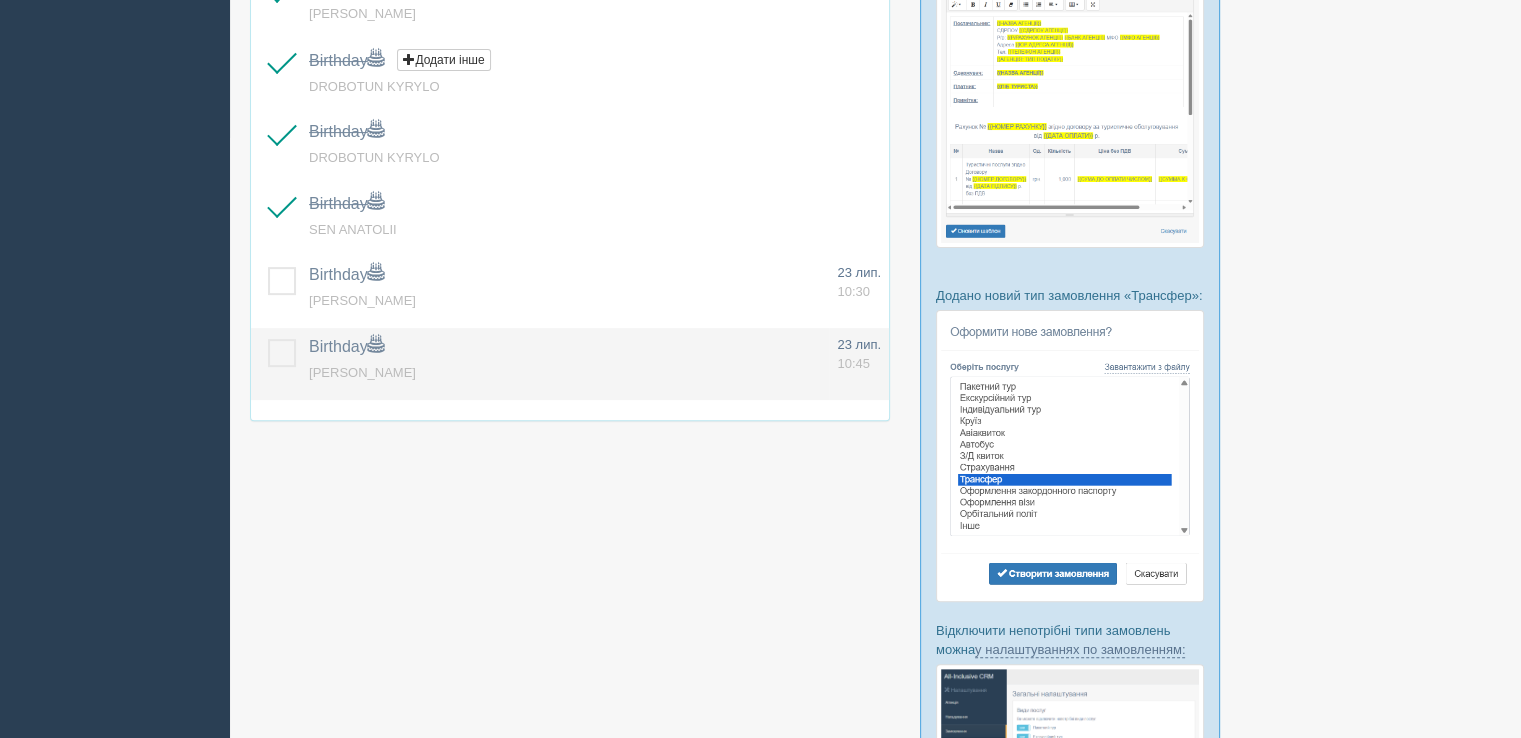drag, startPoint x: 286, startPoint y: 363, endPoint x: 289, endPoint y: 306, distance: 57.07889 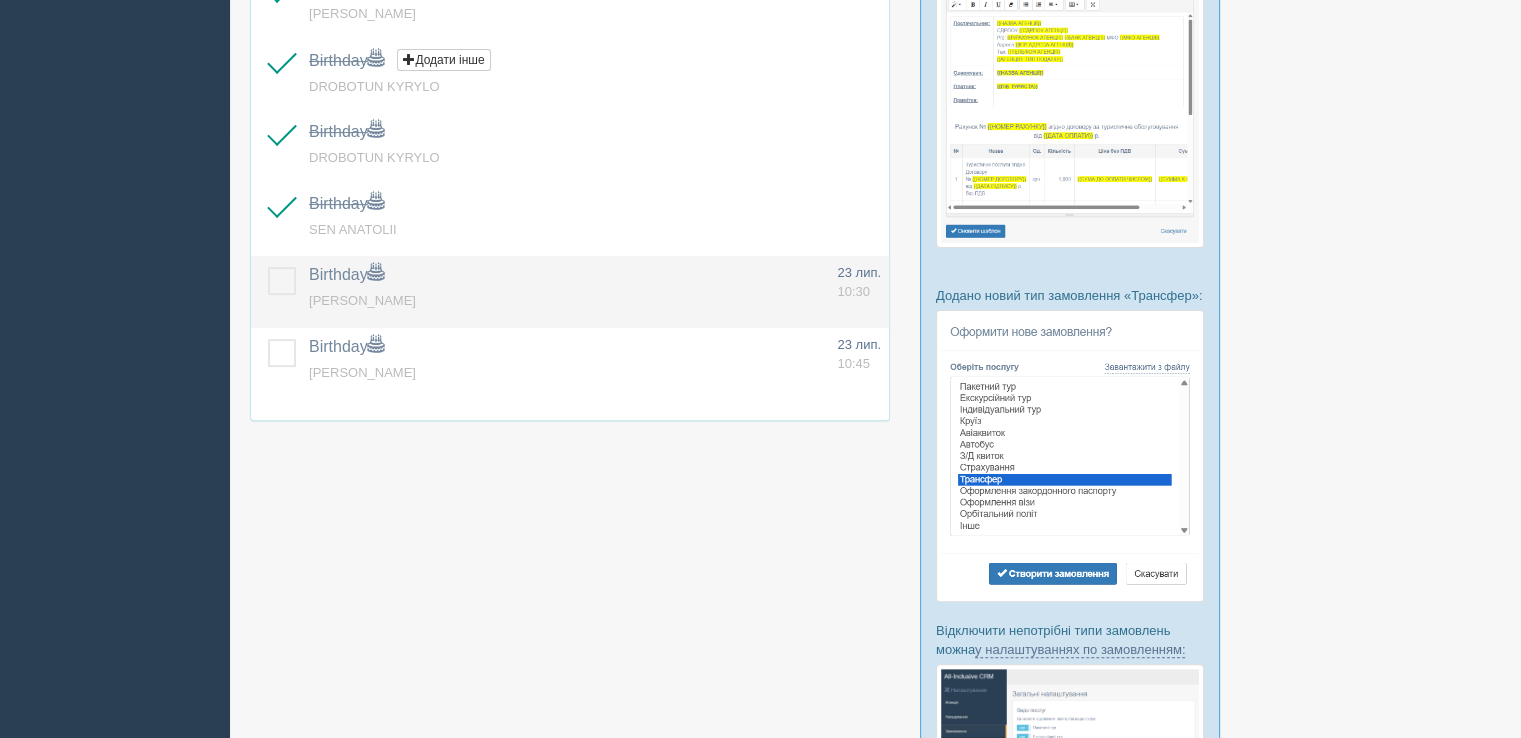 click at bounding box center [268, 339] 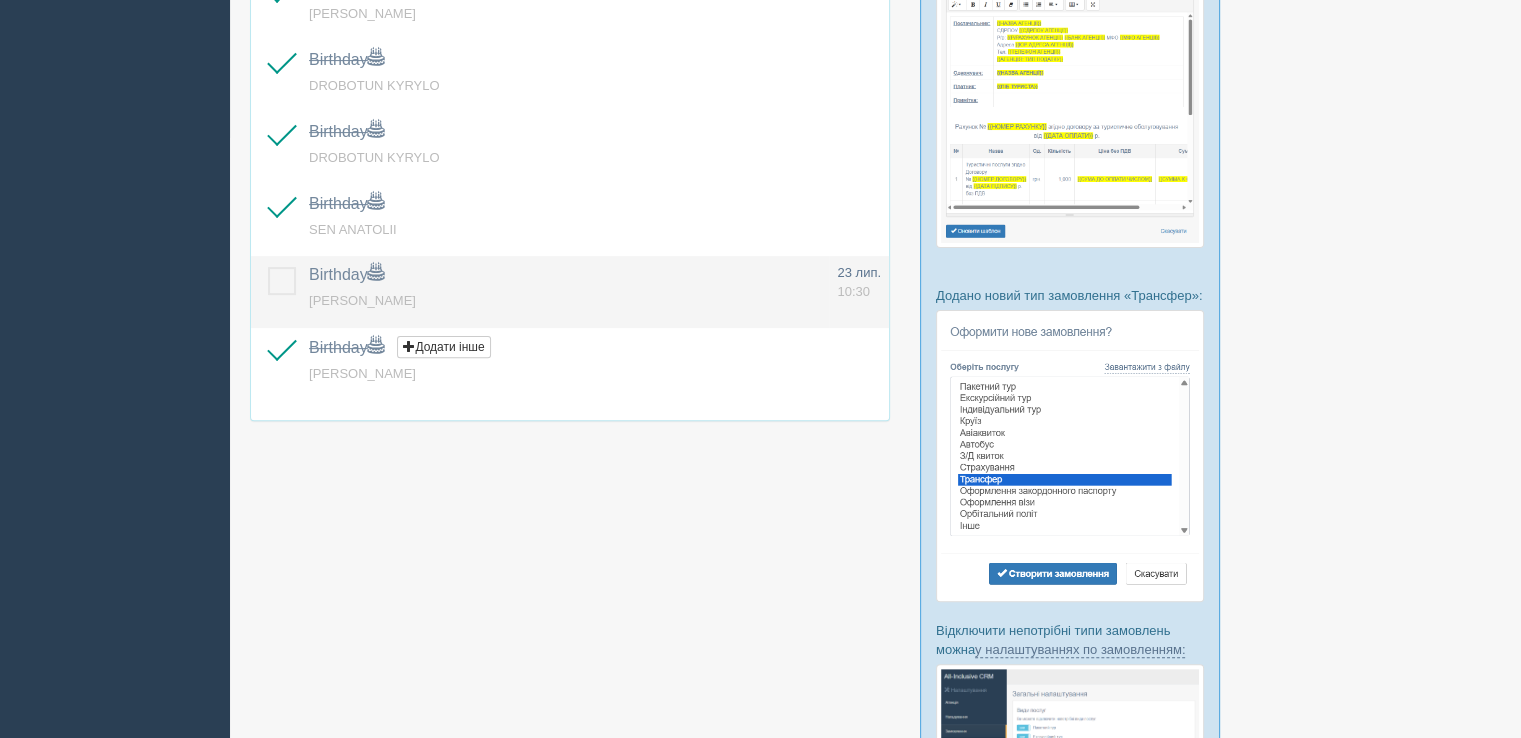 click at bounding box center (276, 292) 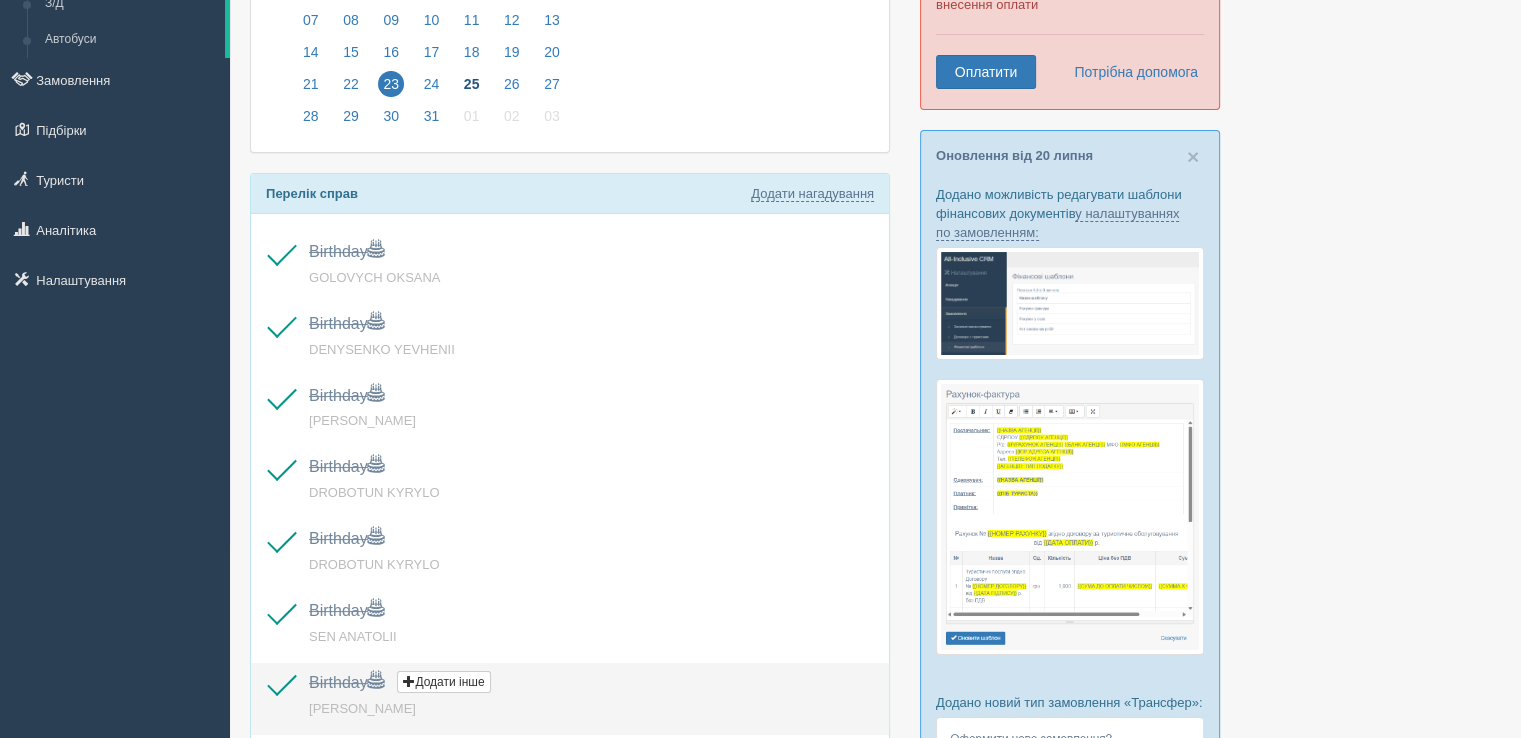 scroll, scrollTop: 0, scrollLeft: 0, axis: both 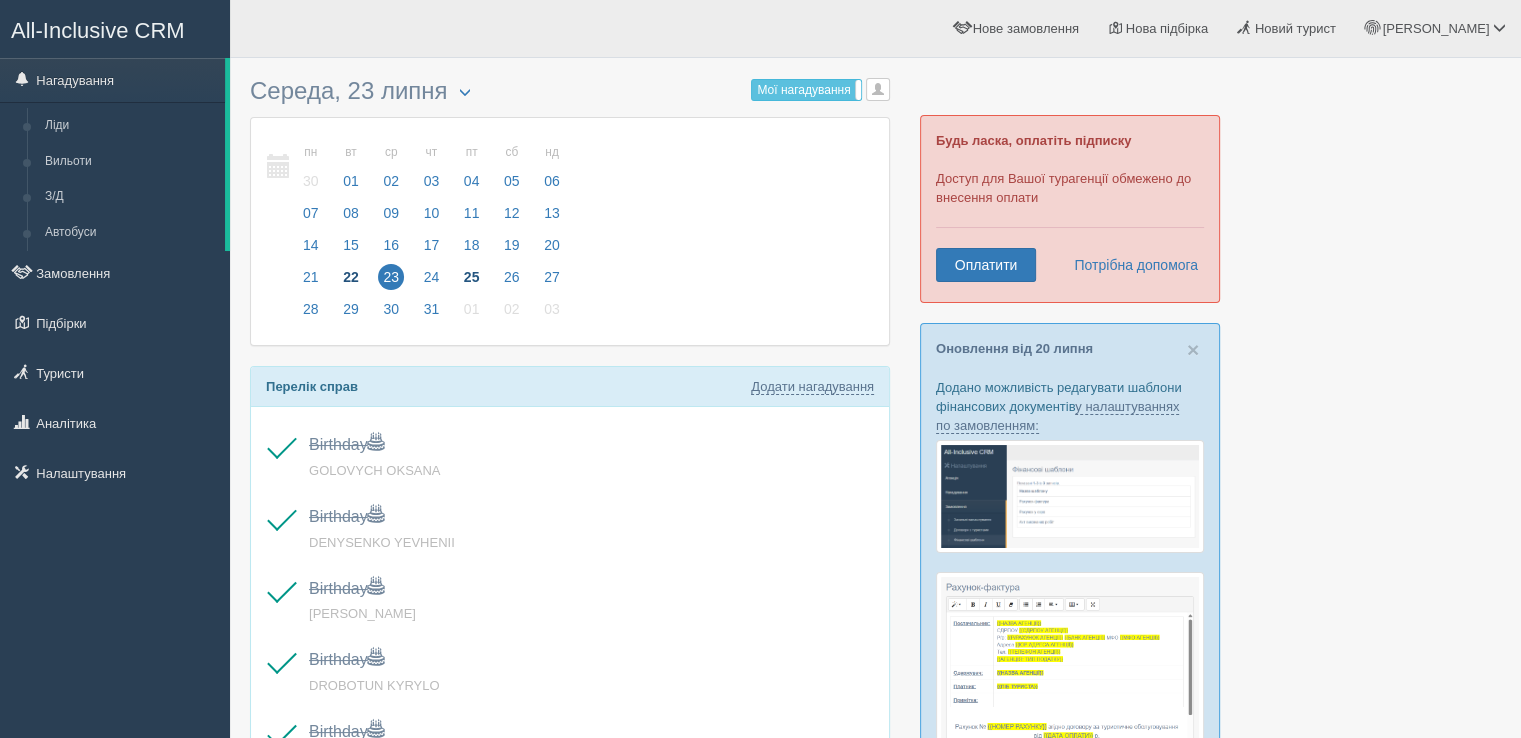 click on "22" at bounding box center (351, 277) 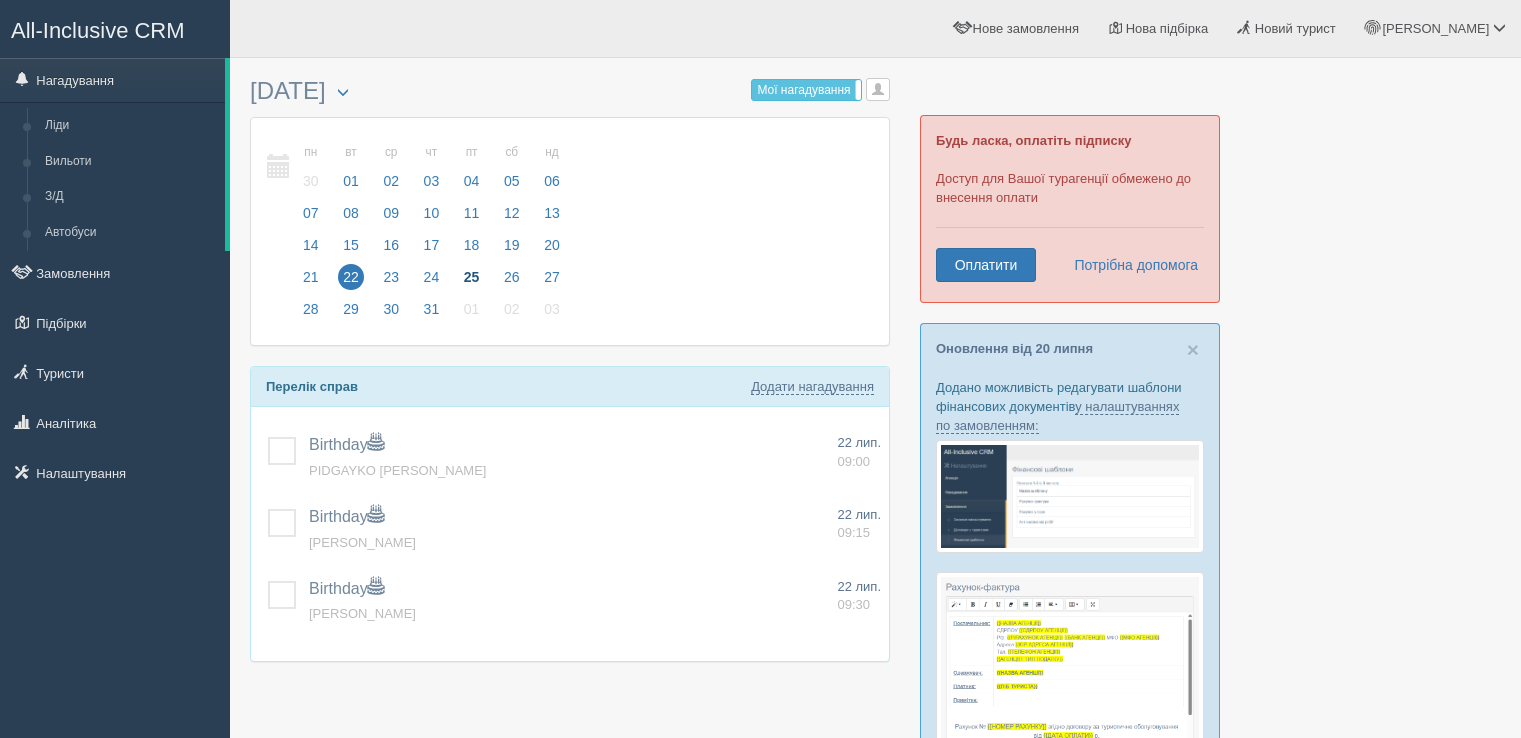 scroll, scrollTop: 0, scrollLeft: 0, axis: both 